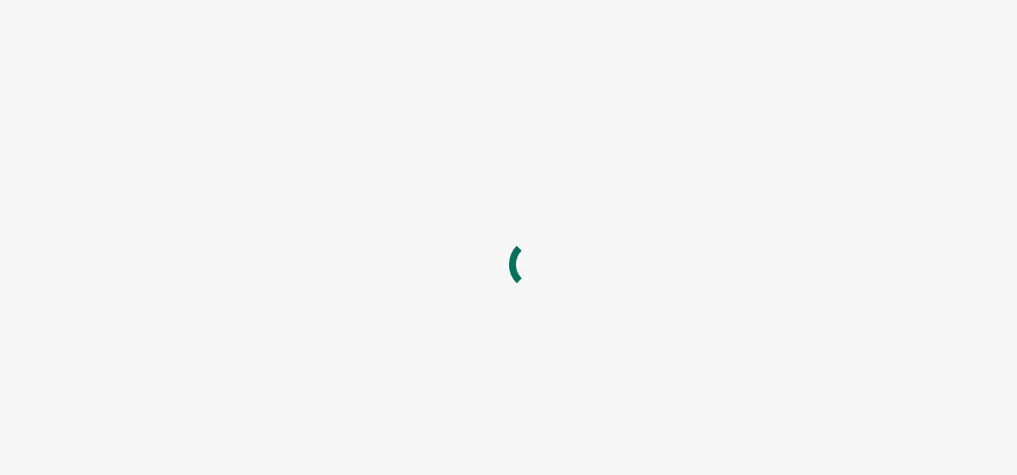 scroll, scrollTop: 0, scrollLeft: 0, axis: both 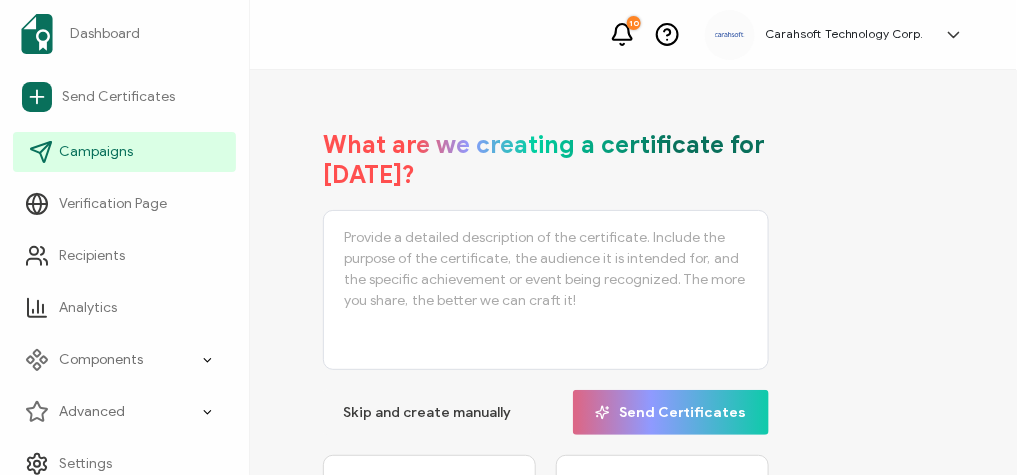 click on "Campaigns" at bounding box center [124, 152] 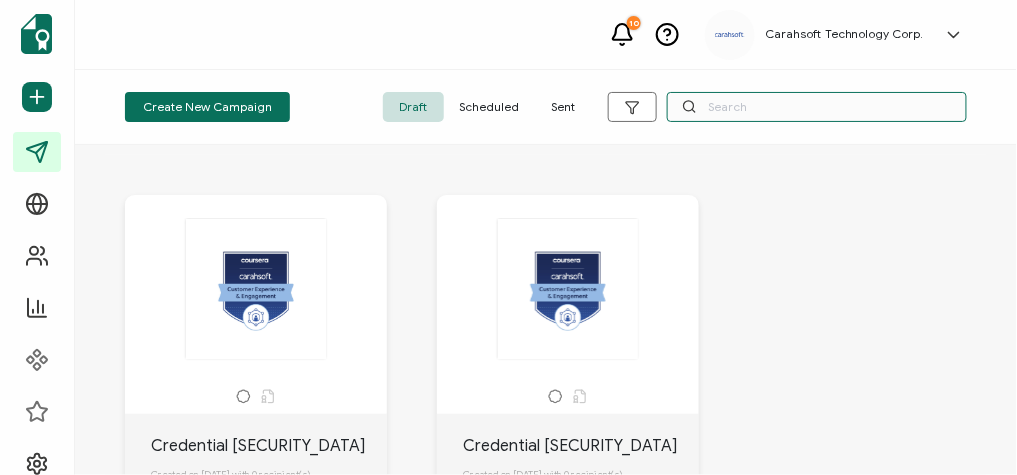 click at bounding box center [817, 107] 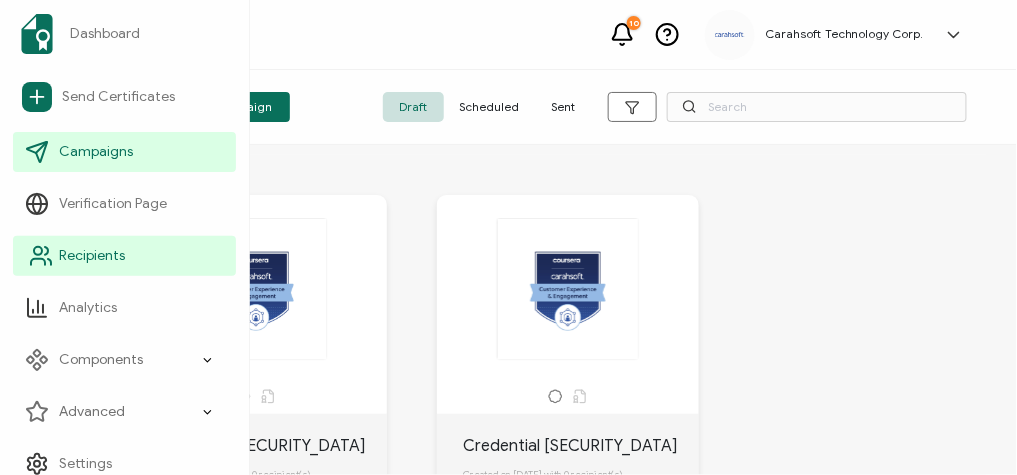click on "Recipients" at bounding box center (92, 256) 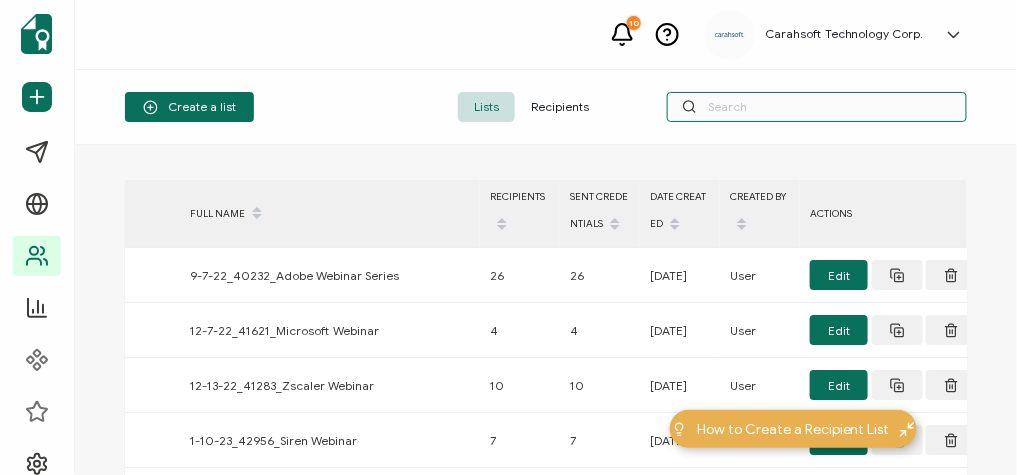 click at bounding box center (817, 107) 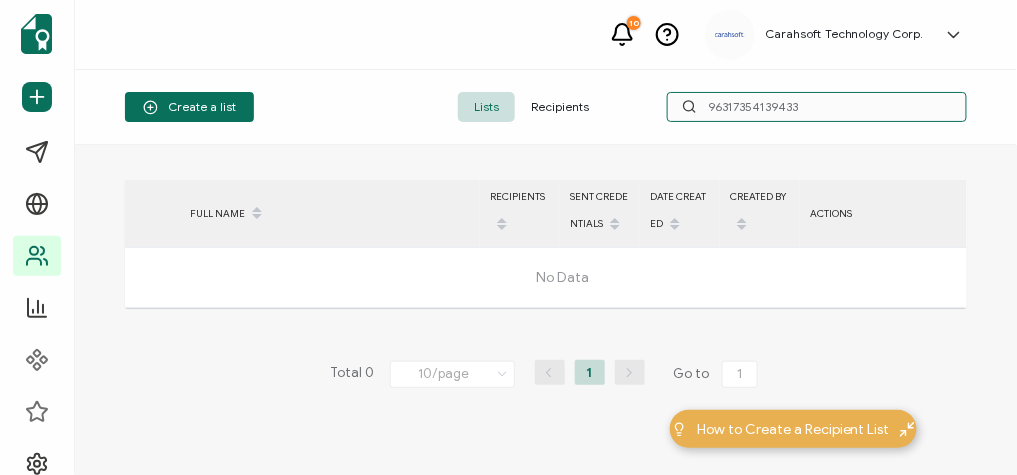 type on "96317354139433" 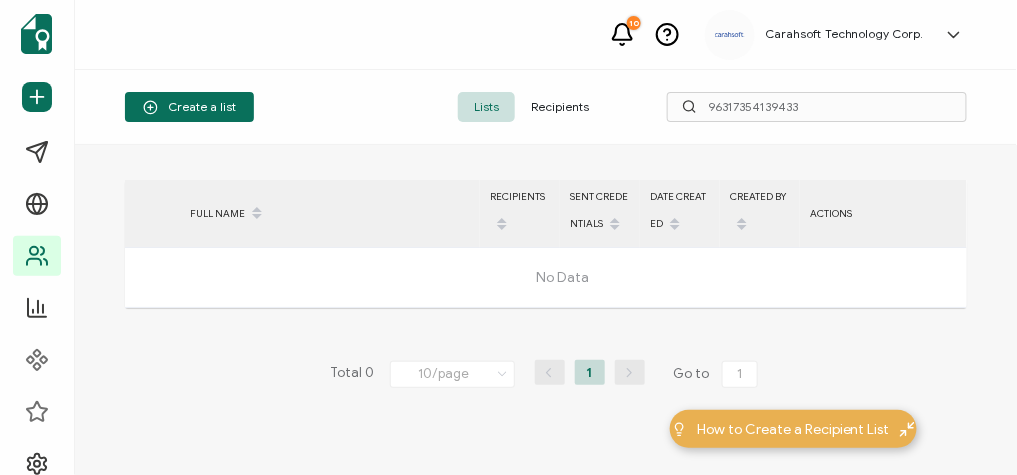 click on "Recipients" at bounding box center [560, 107] 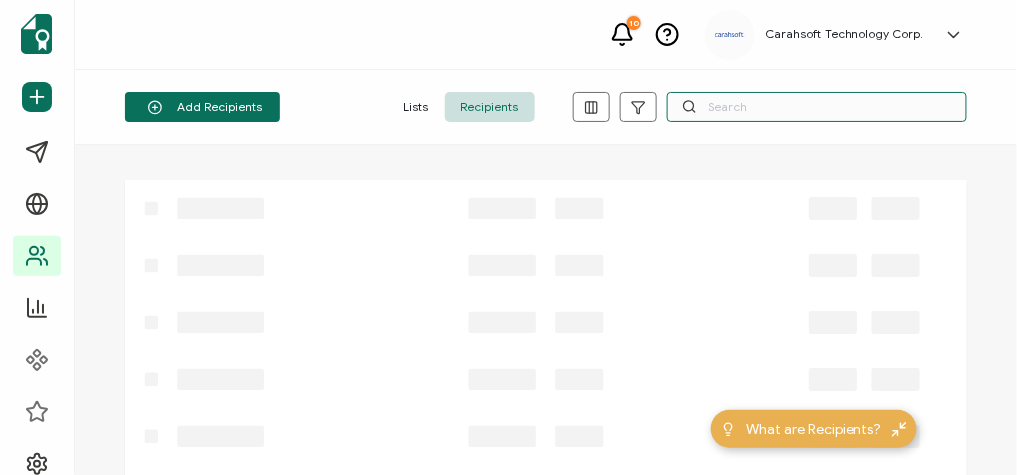 click at bounding box center [817, 107] 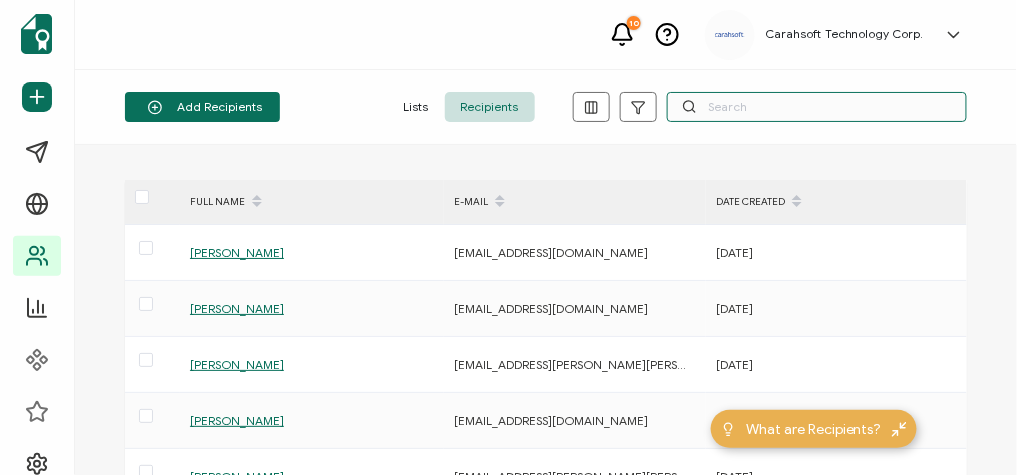 paste on "96317354139433" 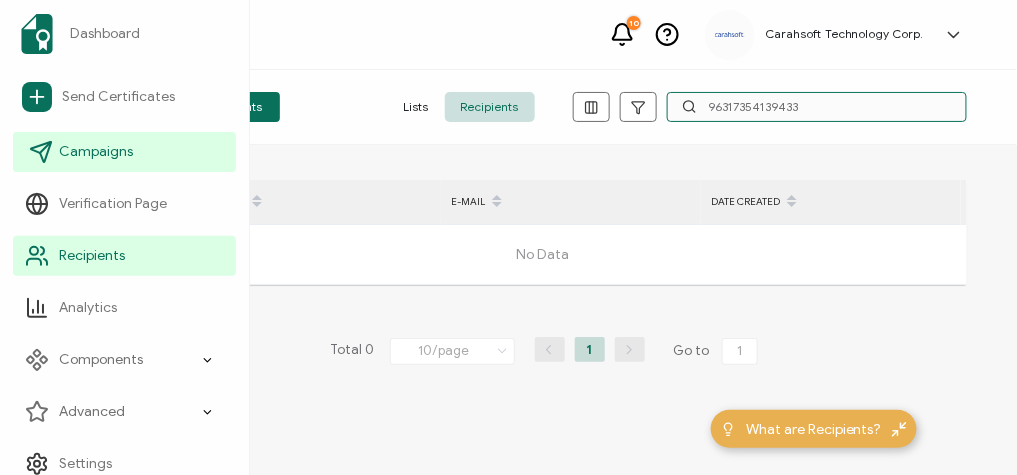 type on "96317354139433" 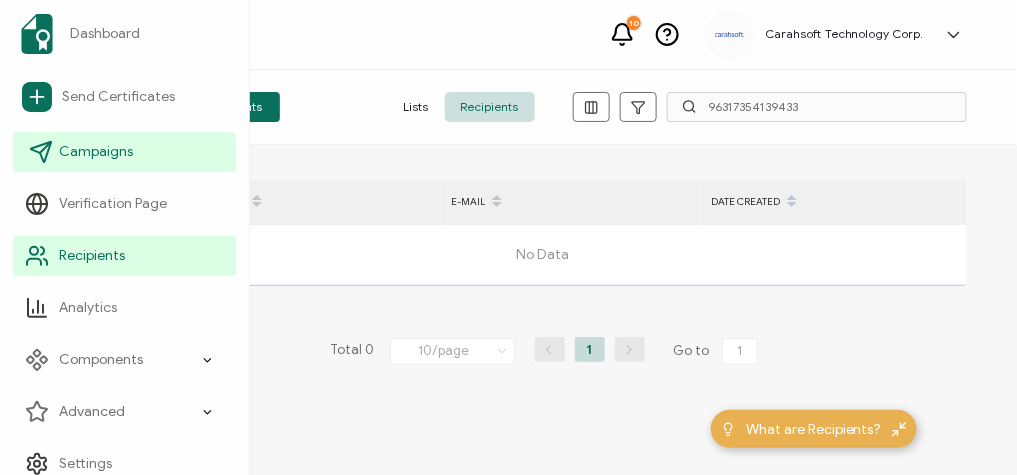 click on "Campaigns" at bounding box center [96, 152] 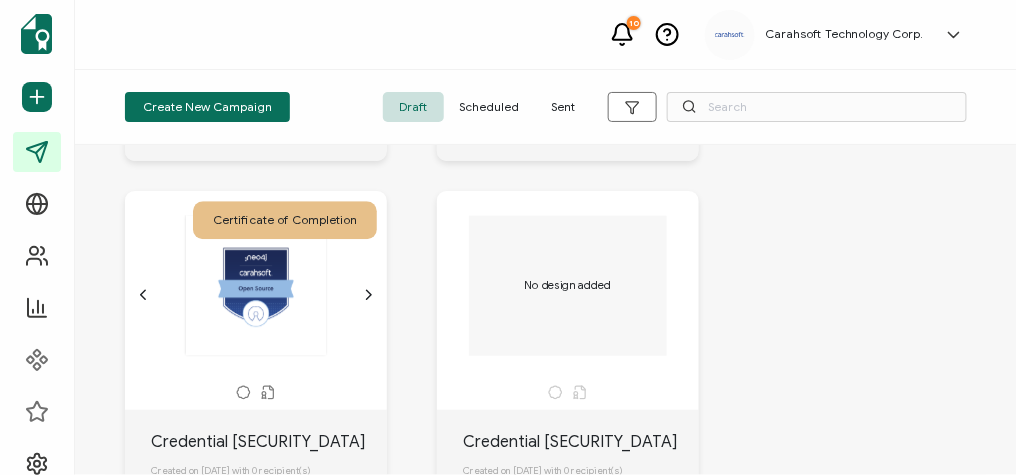 scroll, scrollTop: 1360, scrollLeft: 0, axis: vertical 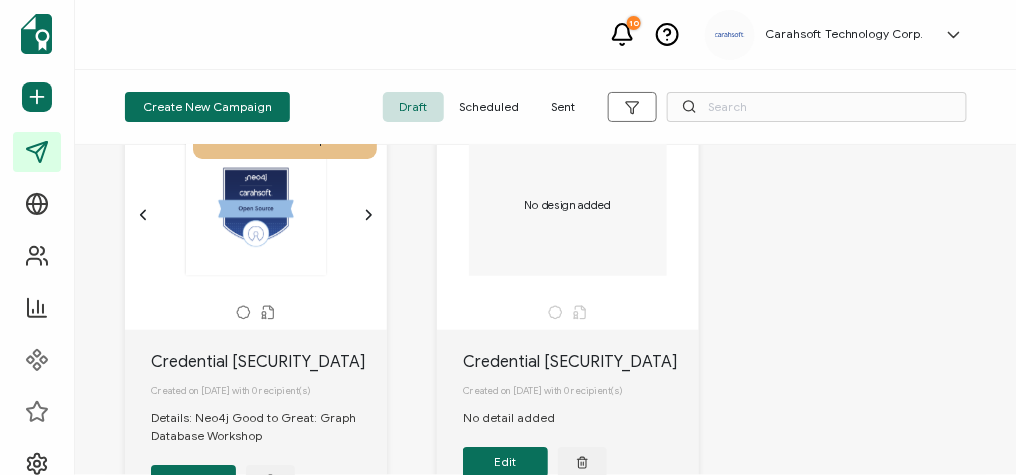 click on "Sent" at bounding box center (564, 107) 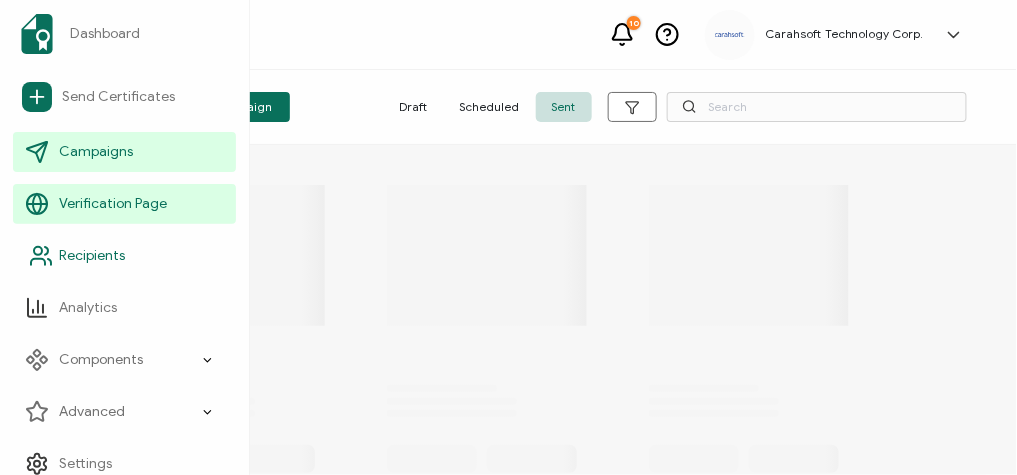 click on "Recipients" at bounding box center (92, 256) 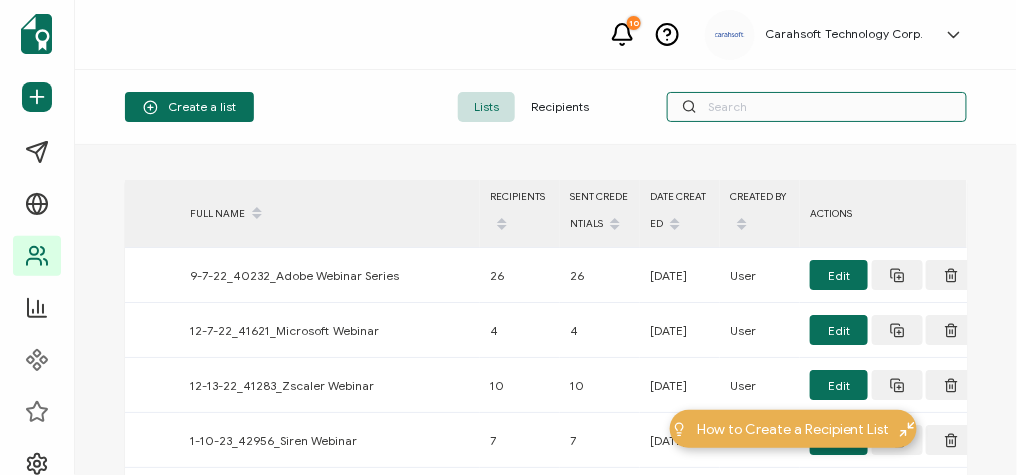 click at bounding box center [817, 107] 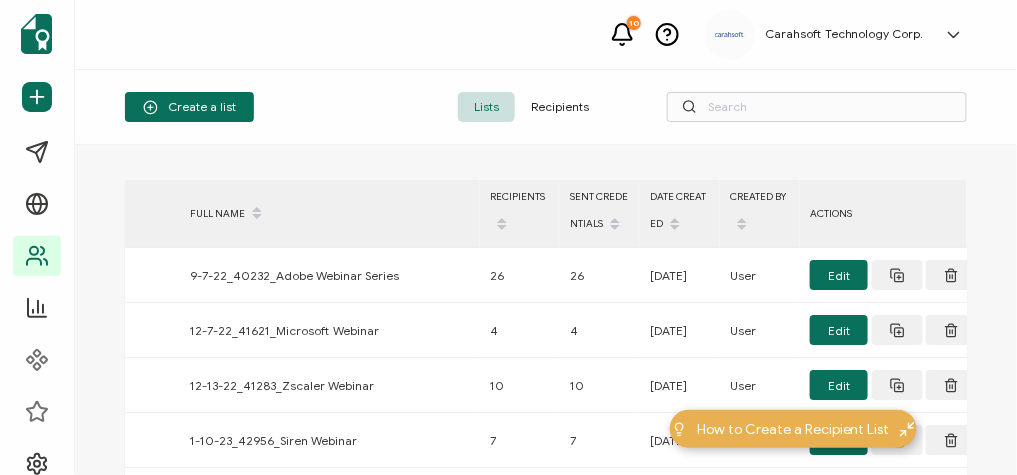 click on "Recipients" at bounding box center [560, 107] 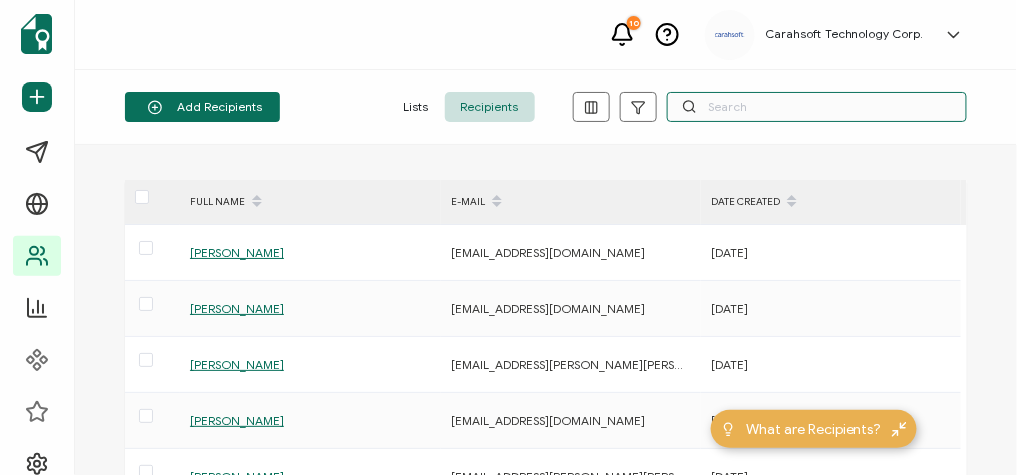 click at bounding box center (817, 107) 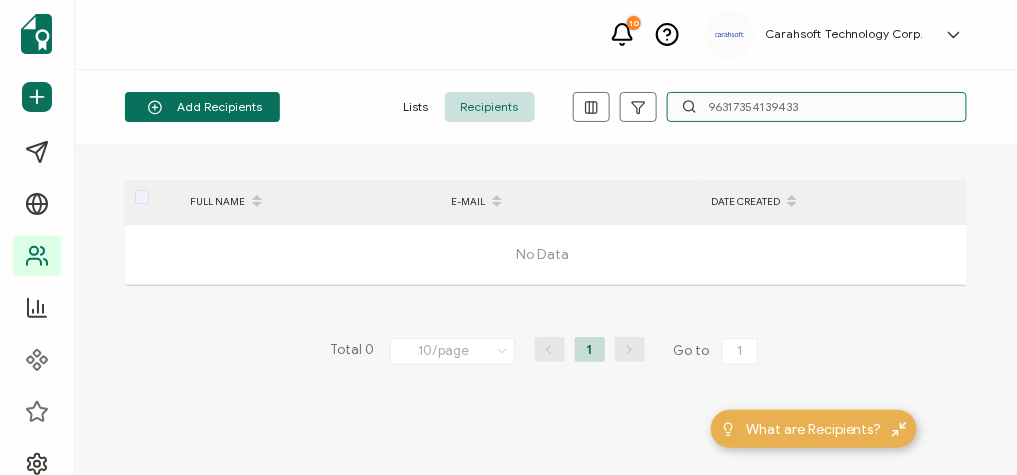 type on "96317354139433" 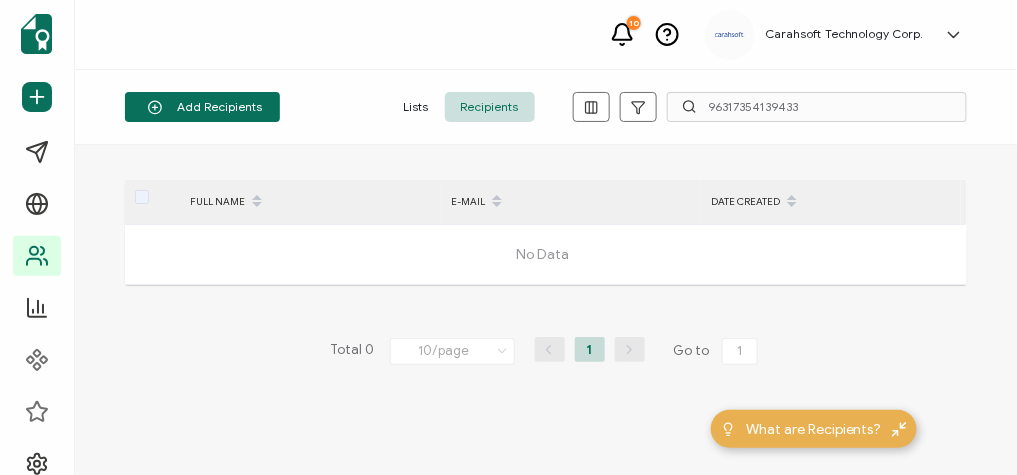 click on "Lists" at bounding box center [416, 107] 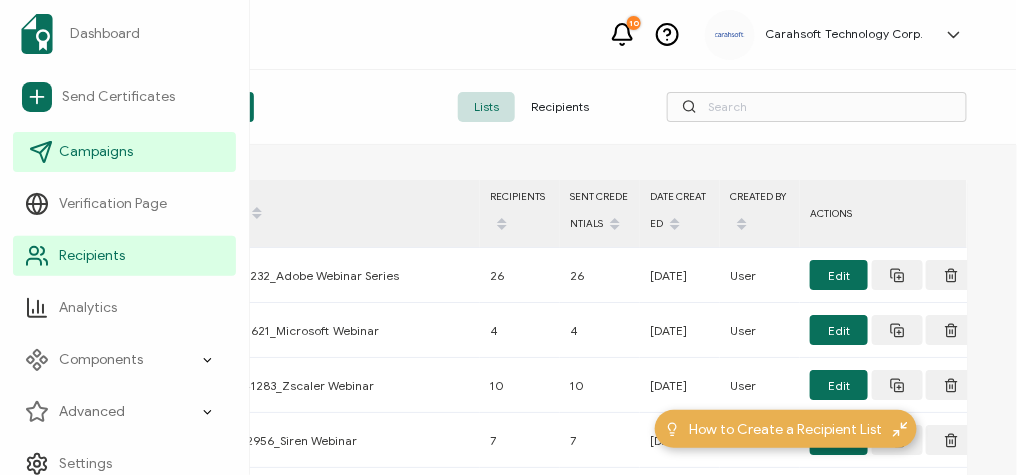 click on "Campaigns" at bounding box center [124, 152] 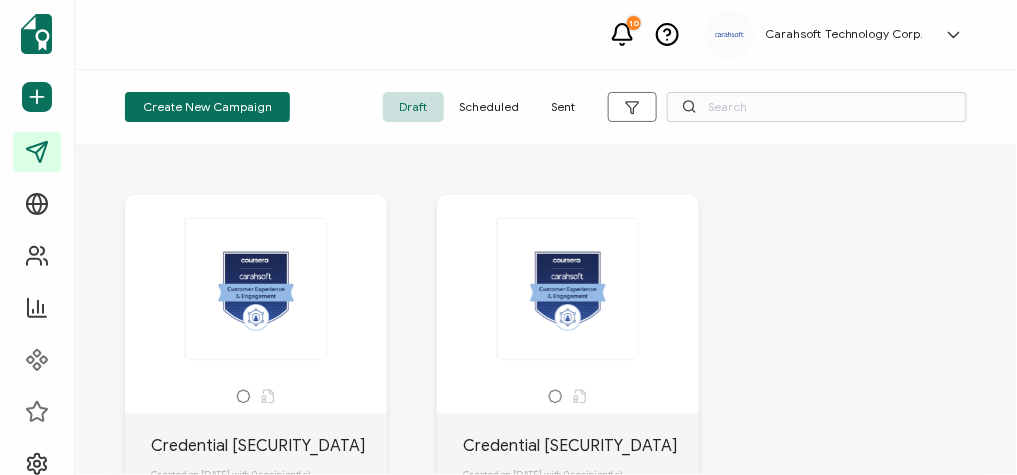 scroll, scrollTop: 80, scrollLeft: 0, axis: vertical 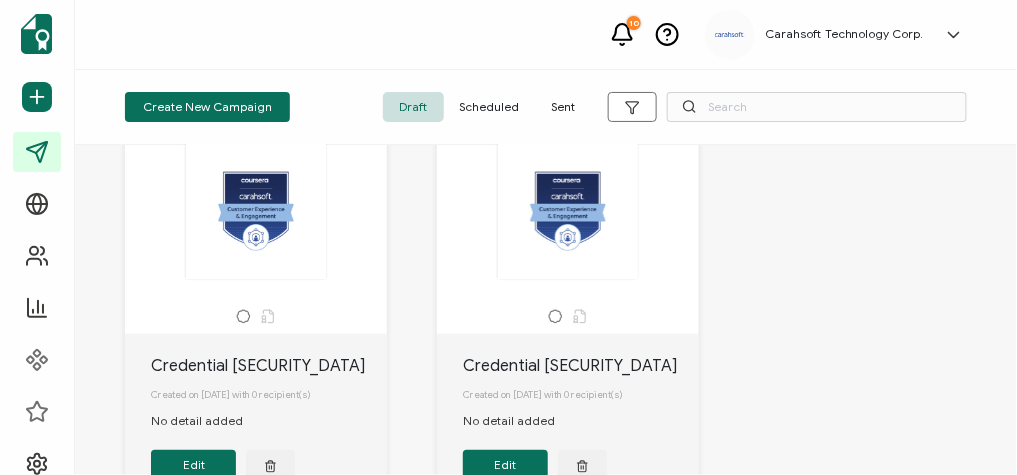 click on "Sent" at bounding box center (564, 107) 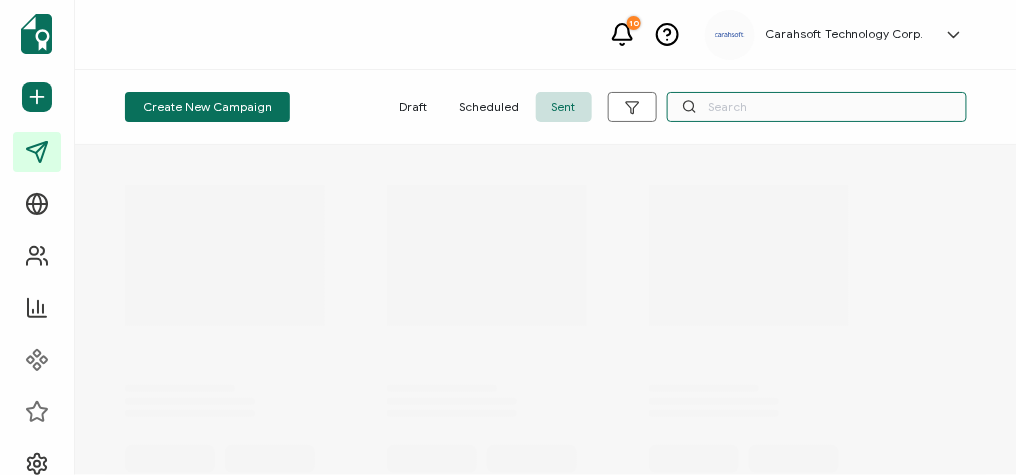 click at bounding box center [817, 107] 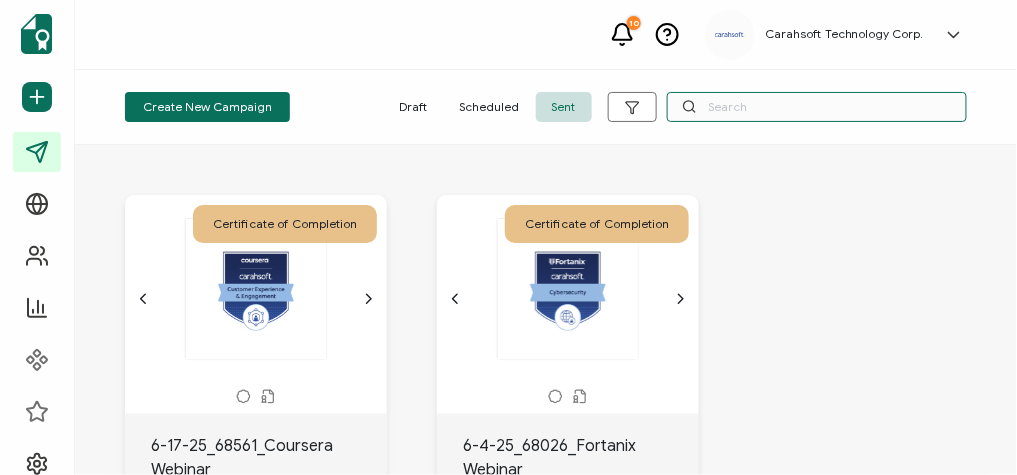 paste on "Red Hat Webinar: The AI Advantage: Better Data, Faster Results, & Smarter Spend" 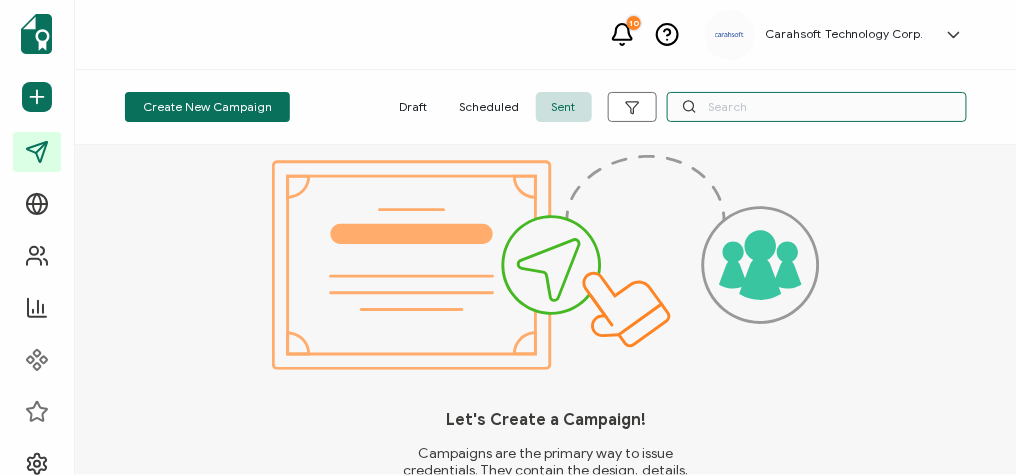 scroll, scrollTop: 0, scrollLeft: 0, axis: both 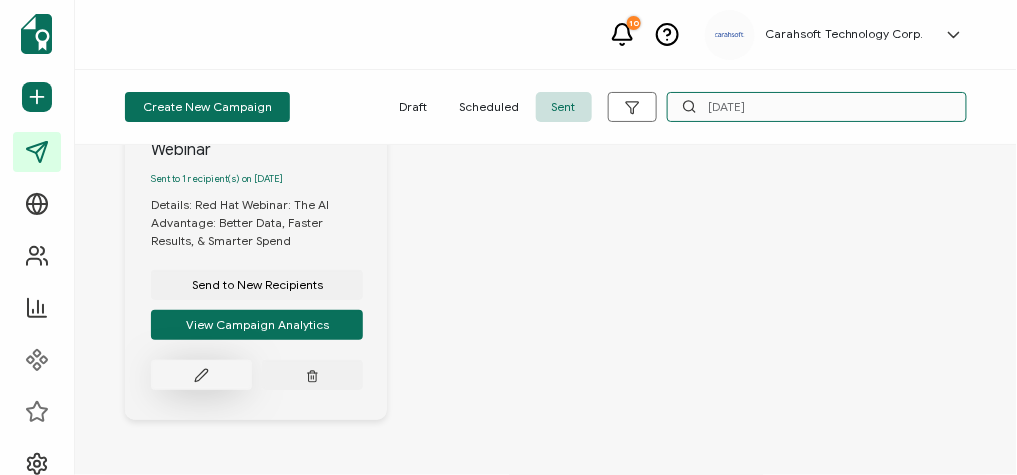 type on "[DATE]" 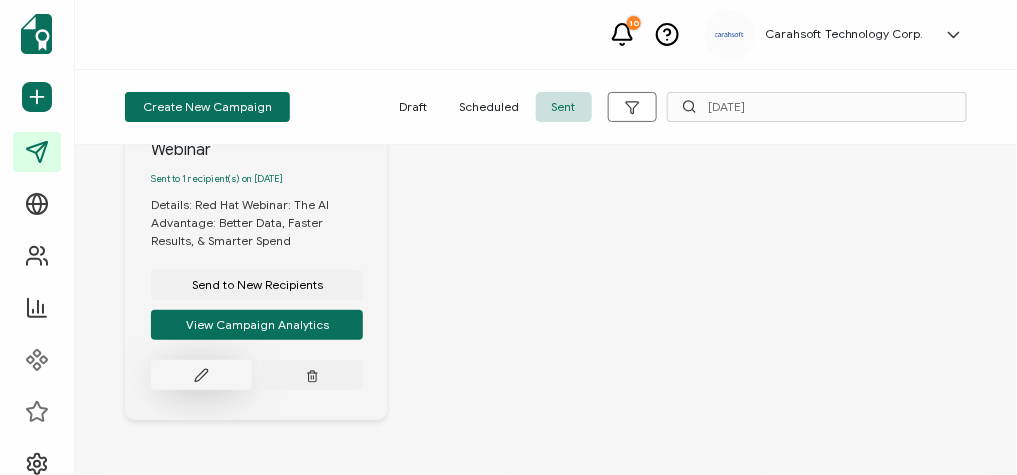 click at bounding box center [201, 375] 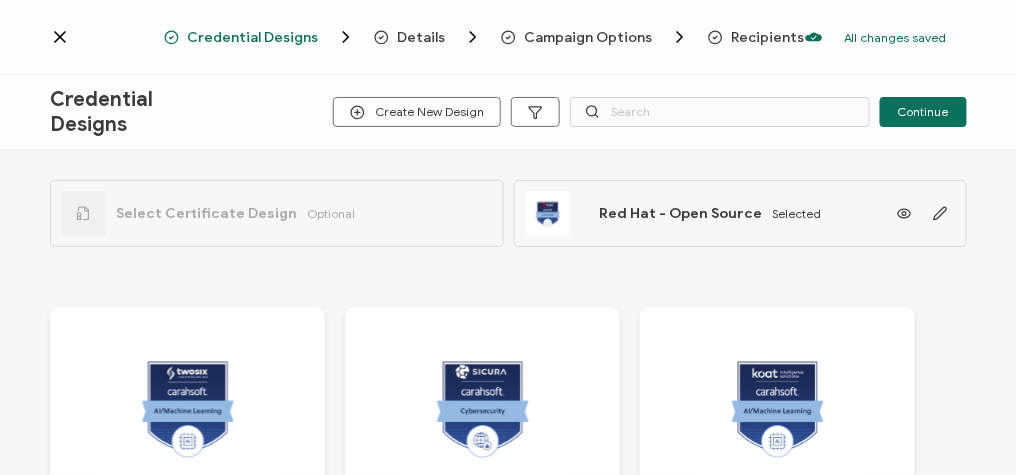 click on "Select Certificate Design   Optional" at bounding box center (208, 213) 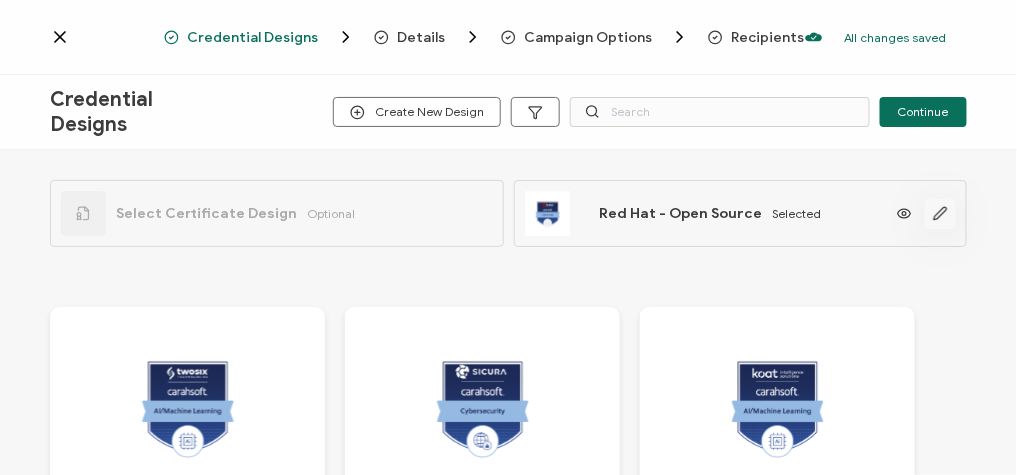 click 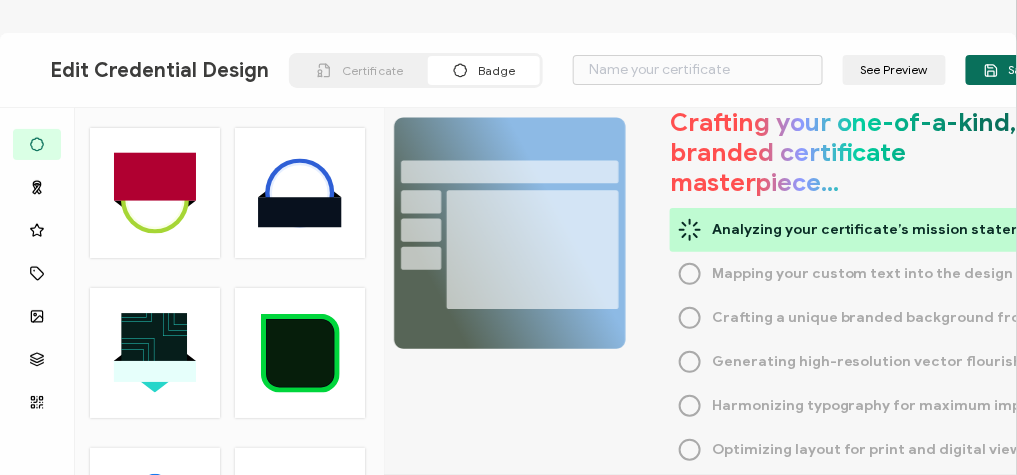type on "Red Hat - Open Source" 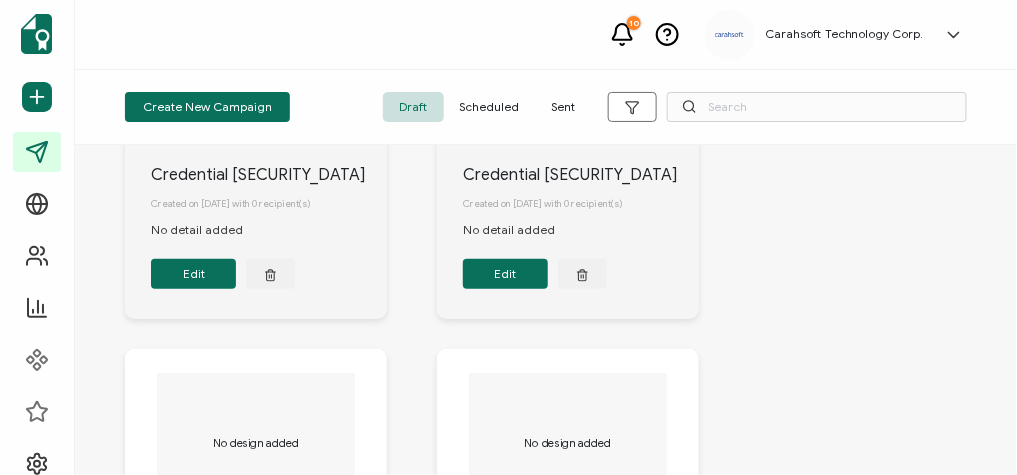 scroll, scrollTop: 160, scrollLeft: 0, axis: vertical 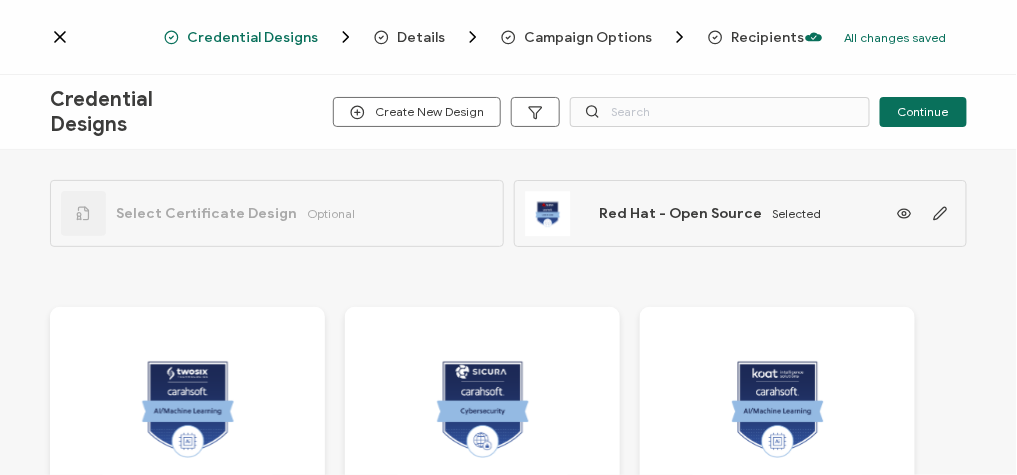 click on "Select Certificate Design" at bounding box center (206, 213) 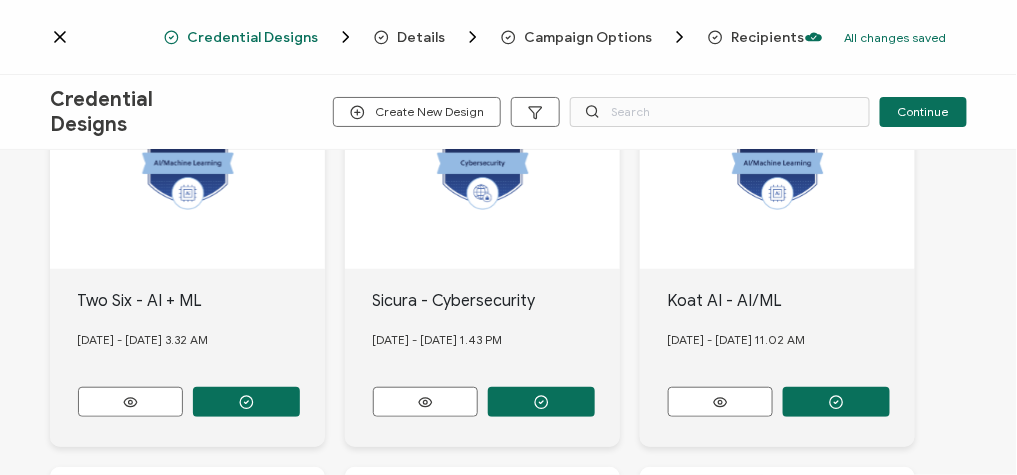 scroll, scrollTop: 0, scrollLeft: 0, axis: both 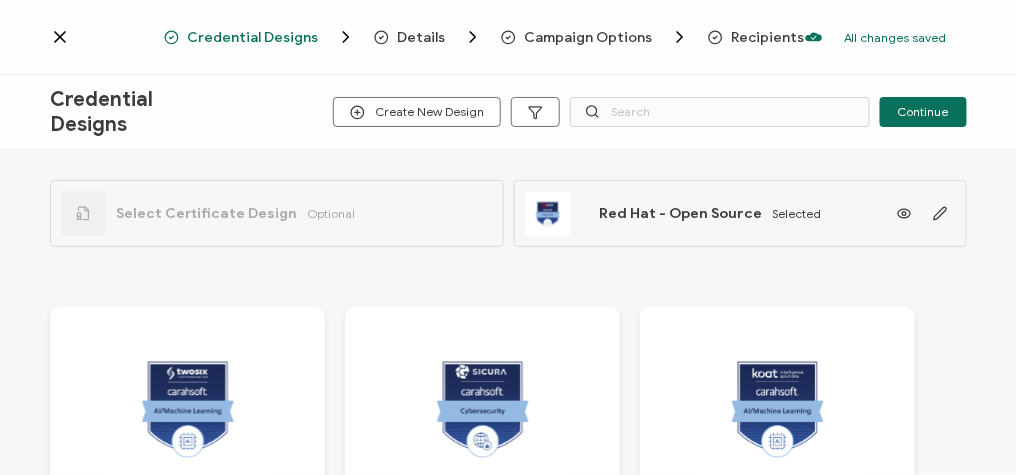 click on "Select Certificate Design   Optional" at bounding box center (208, 213) 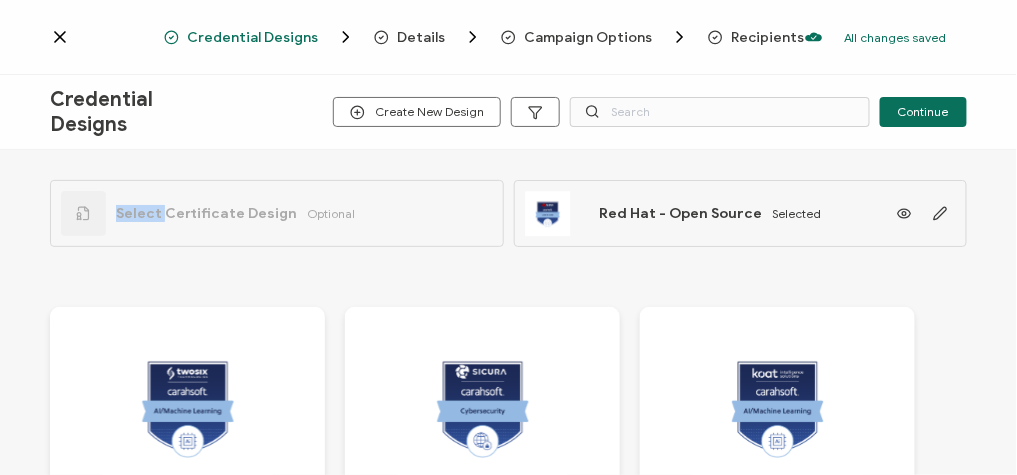 click 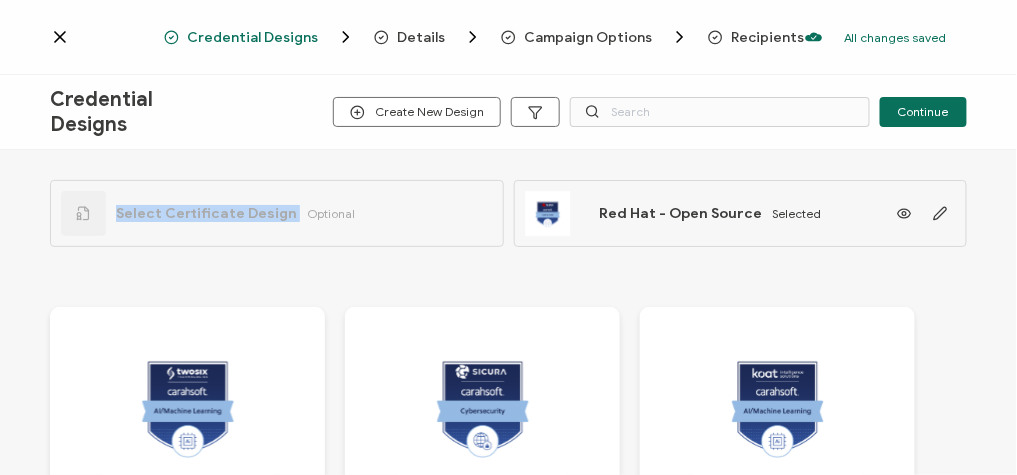 click 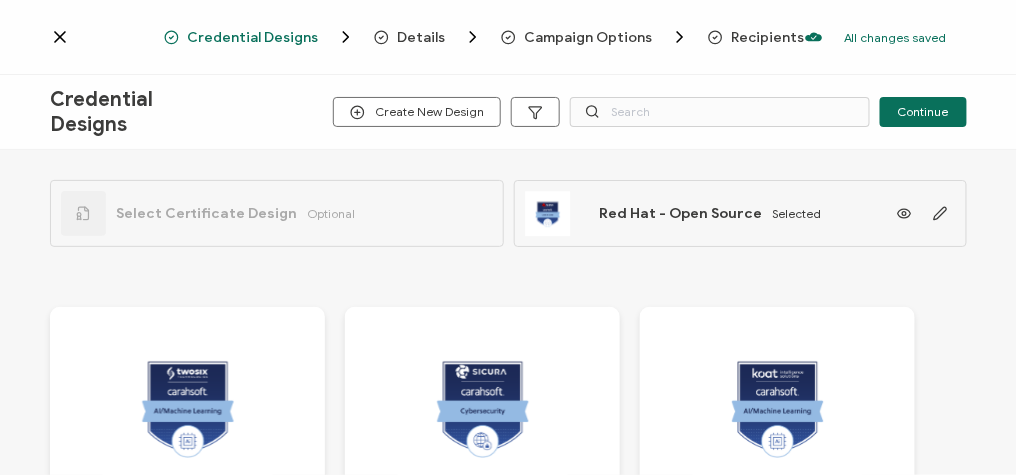 drag, startPoint x: 75, startPoint y: 213, endPoint x: 340, endPoint y: 224, distance: 265.2282 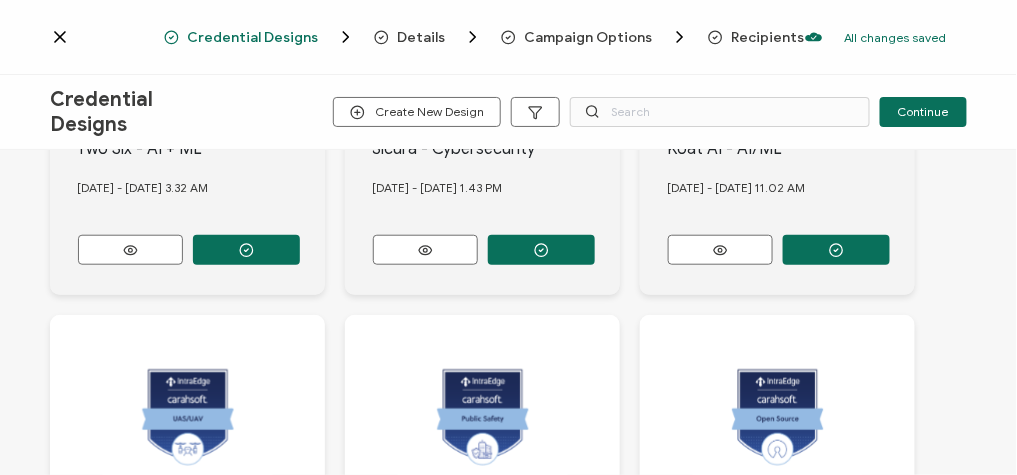 scroll, scrollTop: 0, scrollLeft: 0, axis: both 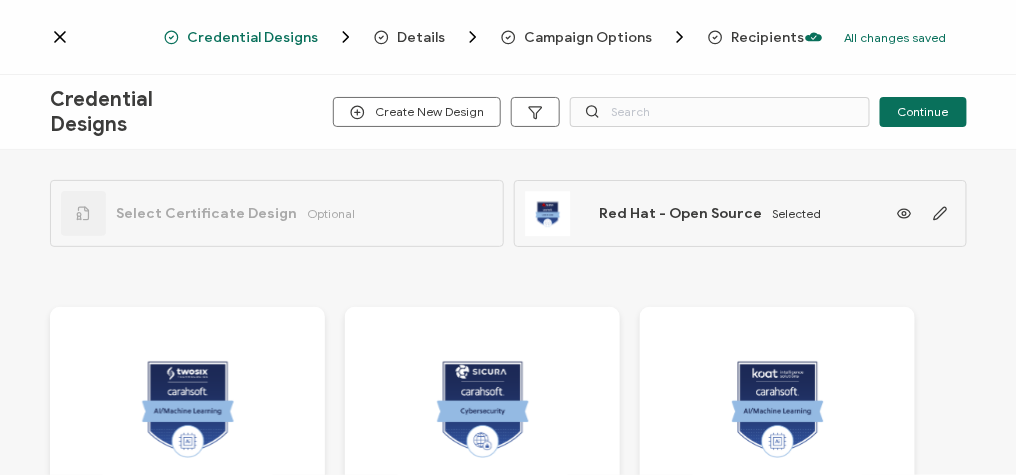 click on "Credential Designs" at bounding box center (252, 37) 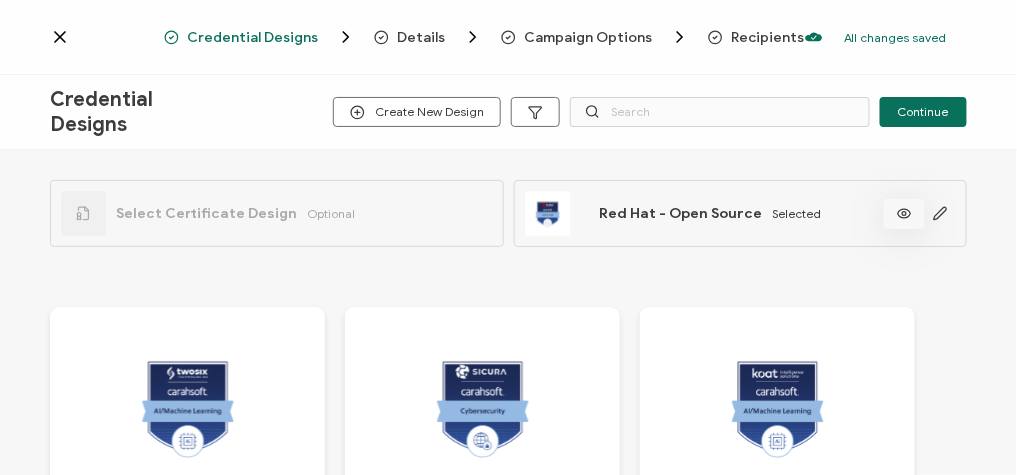click 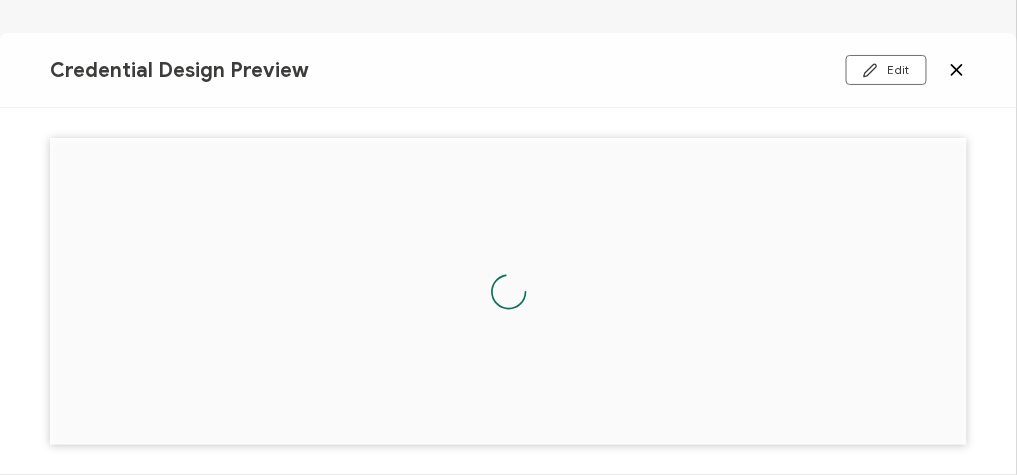 click 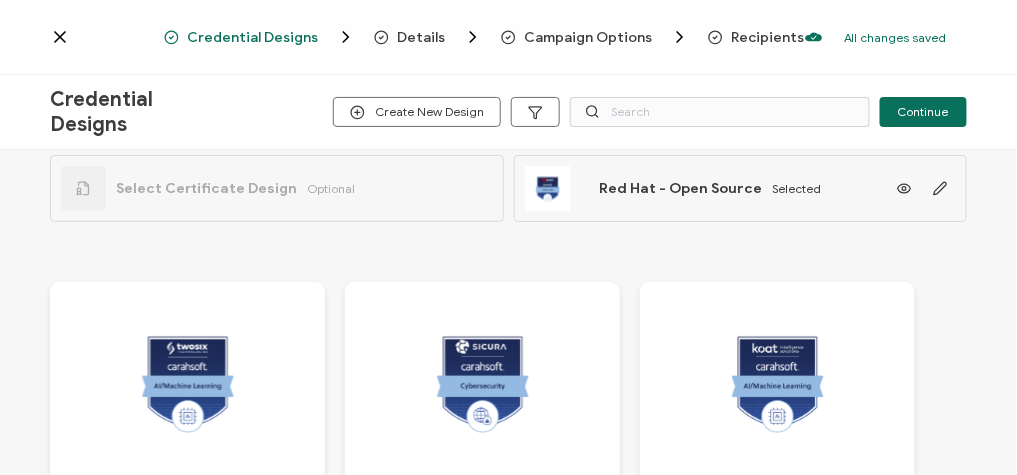 scroll, scrollTop: 0, scrollLeft: 0, axis: both 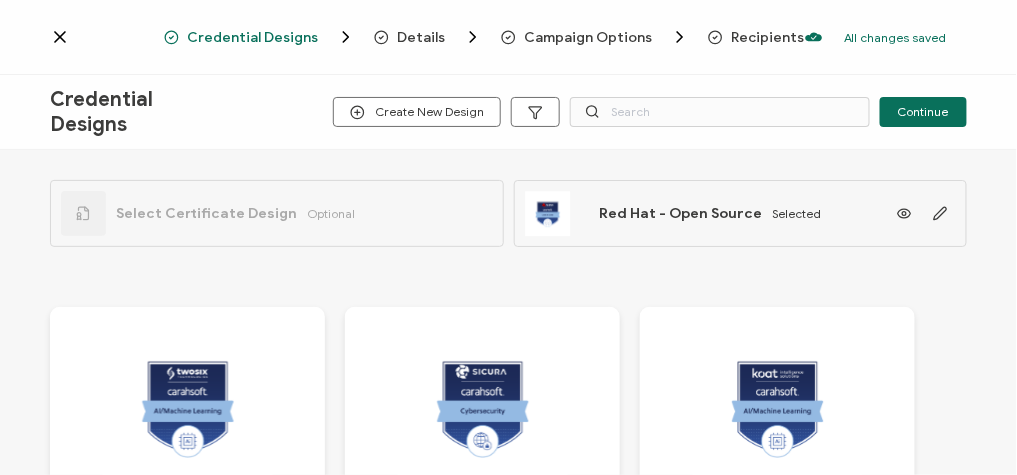 click on "Details" at bounding box center [421, 37] 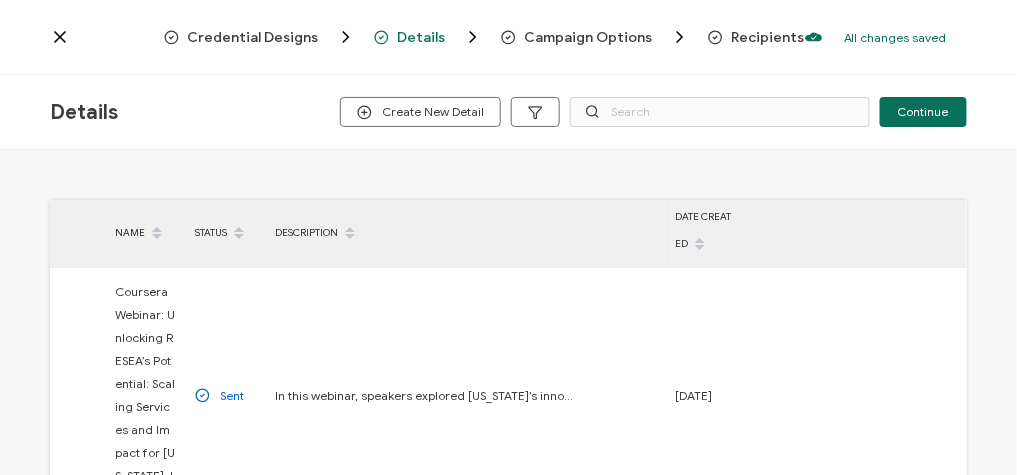 click on "Campaign Options" at bounding box center (588, 37) 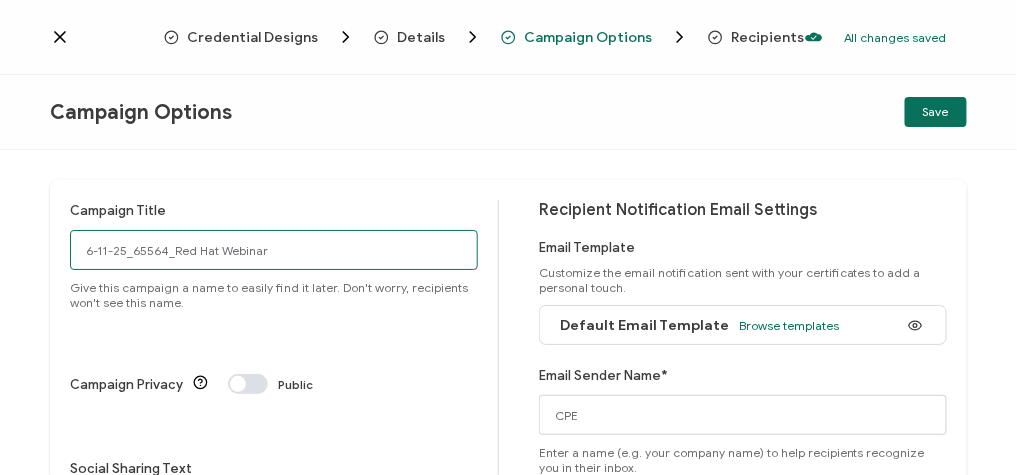 drag, startPoint x: 300, startPoint y: 243, endPoint x: -4, endPoint y: 209, distance: 305.89542 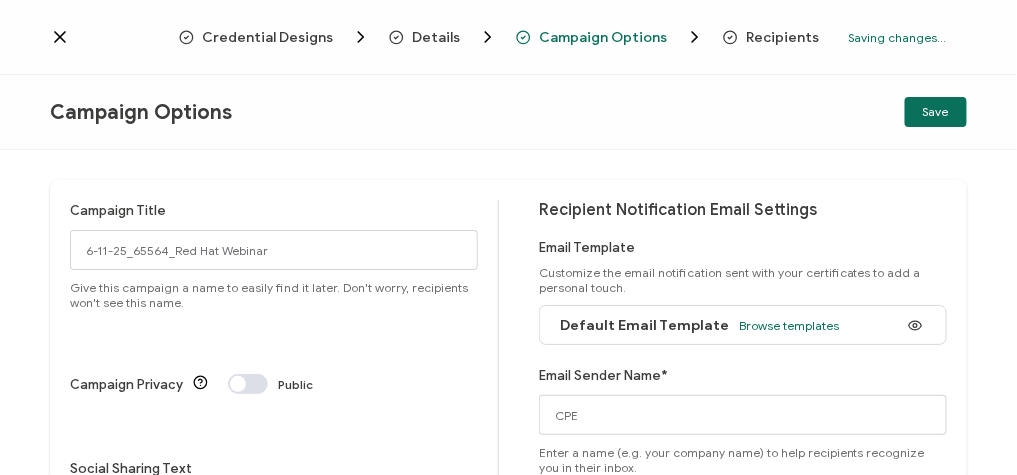 click 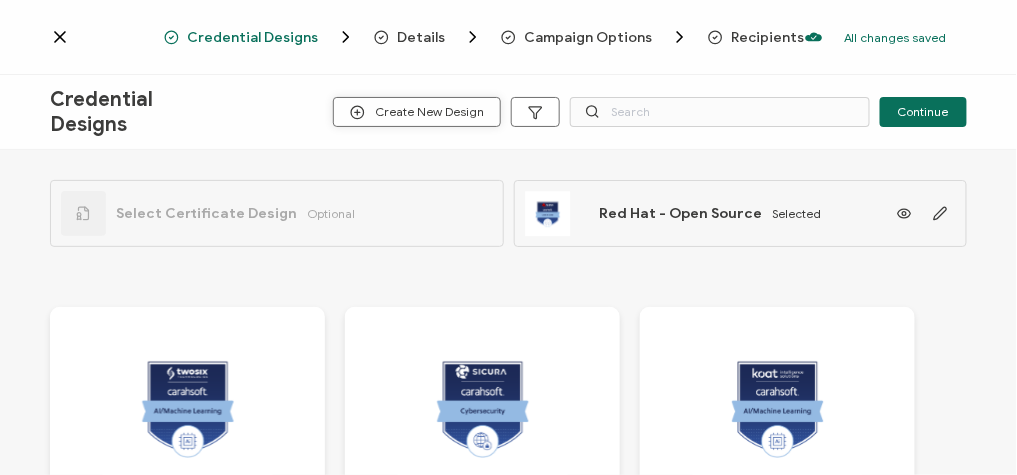 click on "Create New Design" at bounding box center (417, 112) 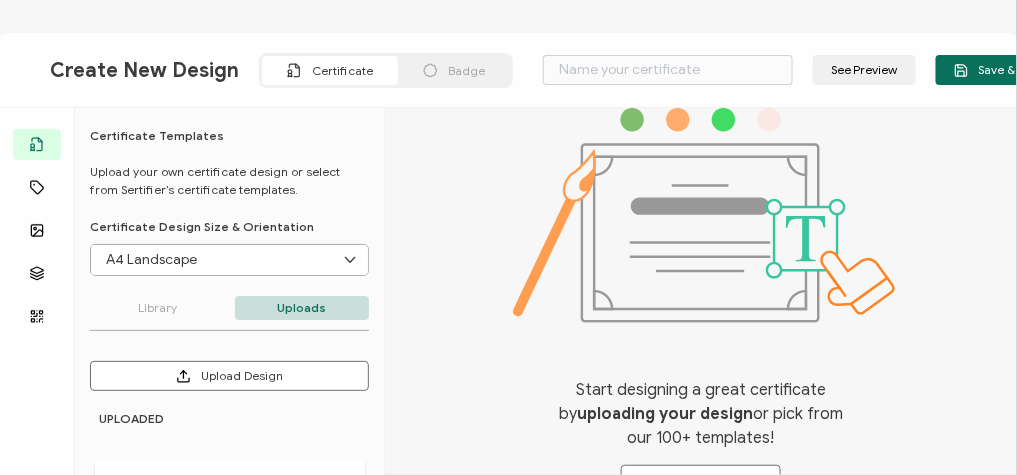 type on "Blank" 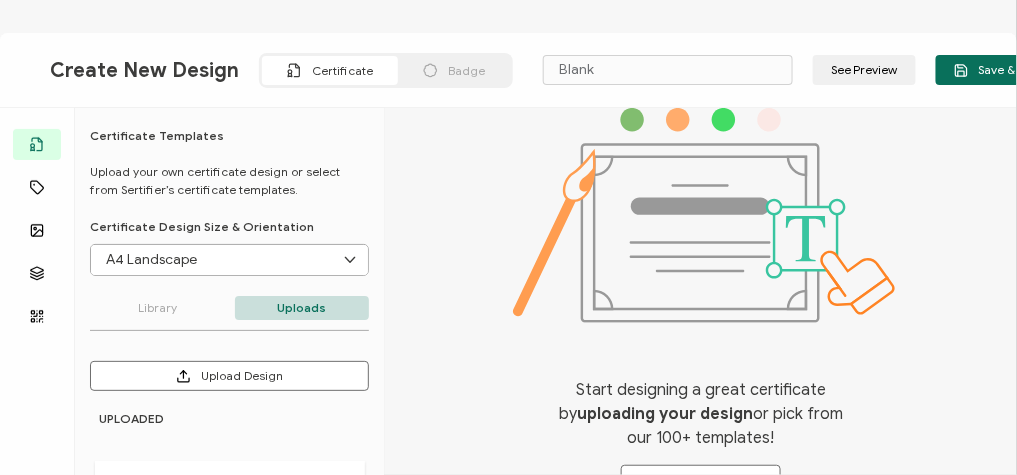click on "Start designing a great certificate by  uploading your design  or pick from our 100+ templates!
Upload Design" at bounding box center [701, 291] 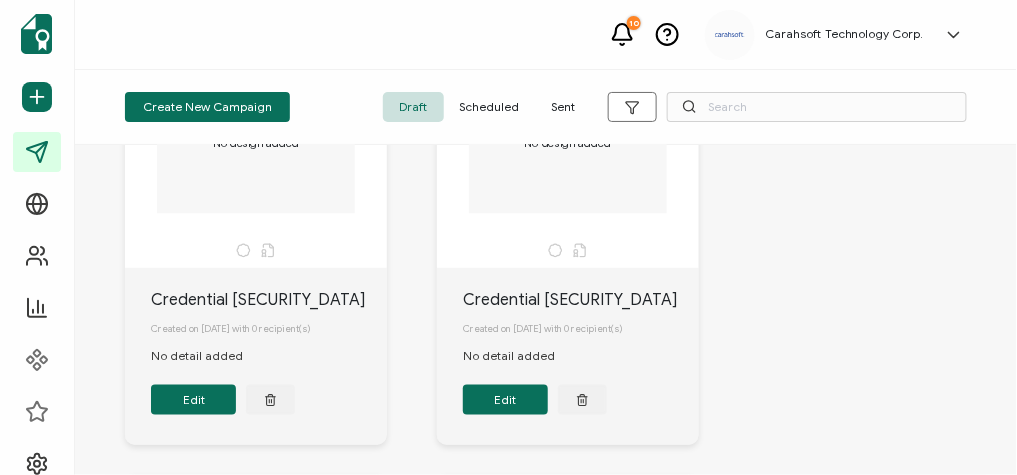 scroll, scrollTop: 640, scrollLeft: 0, axis: vertical 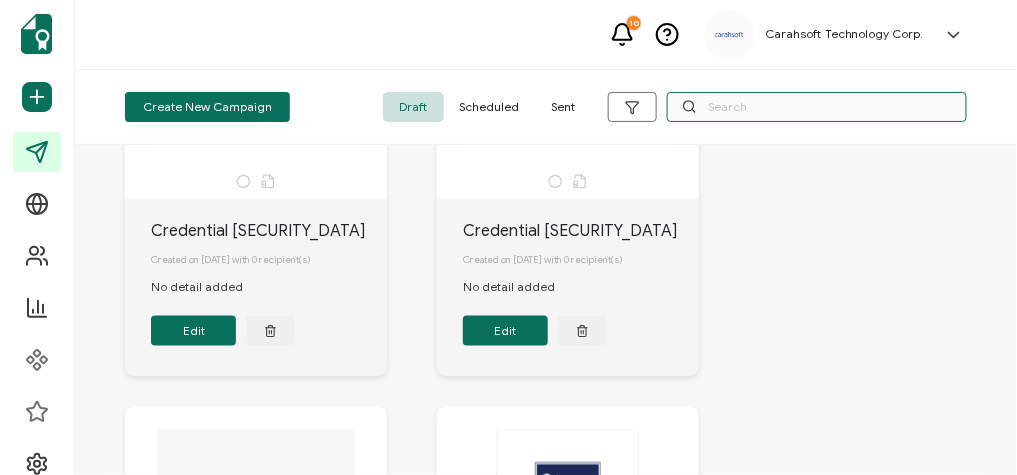 click at bounding box center [817, 107] 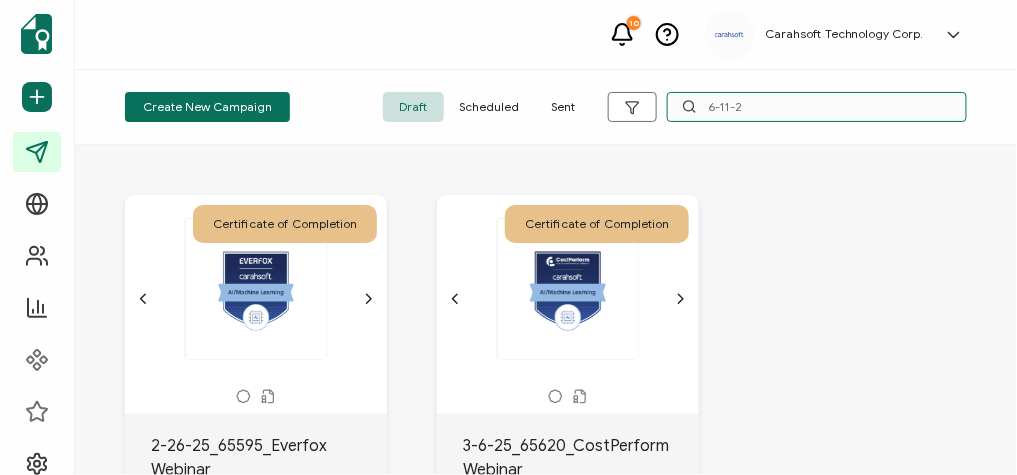 type on "[DATE]" 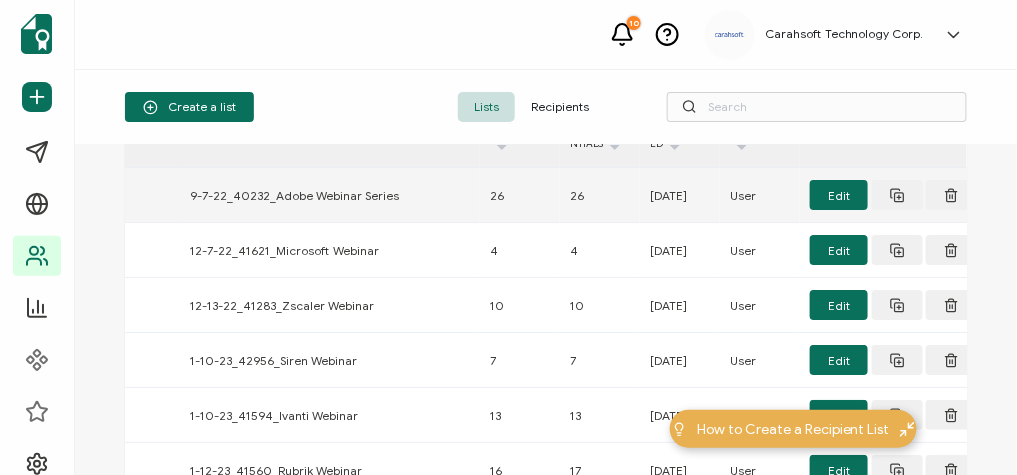 scroll, scrollTop: 160, scrollLeft: 0, axis: vertical 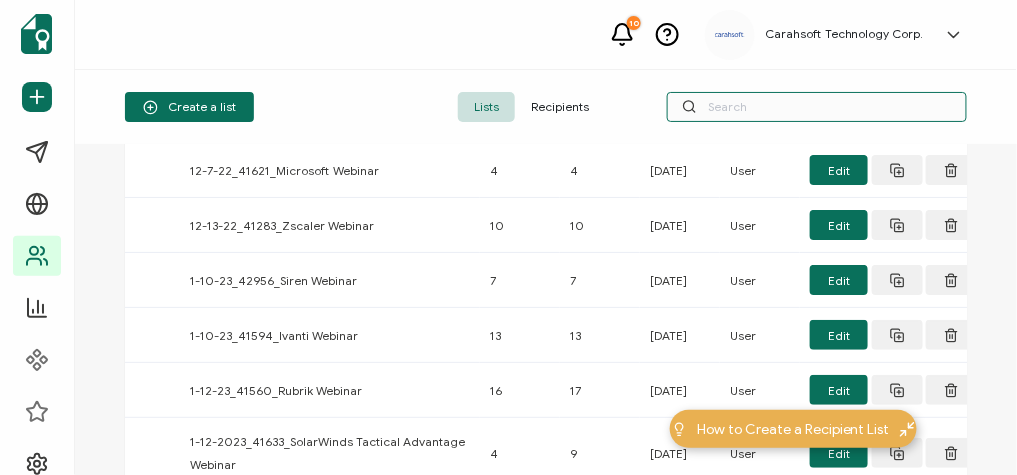click at bounding box center [817, 107] 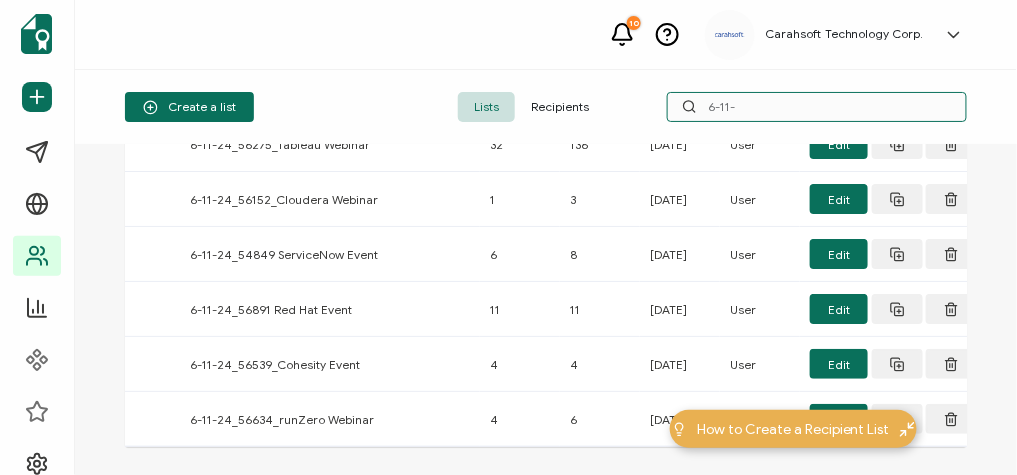 scroll, scrollTop: 0, scrollLeft: 0, axis: both 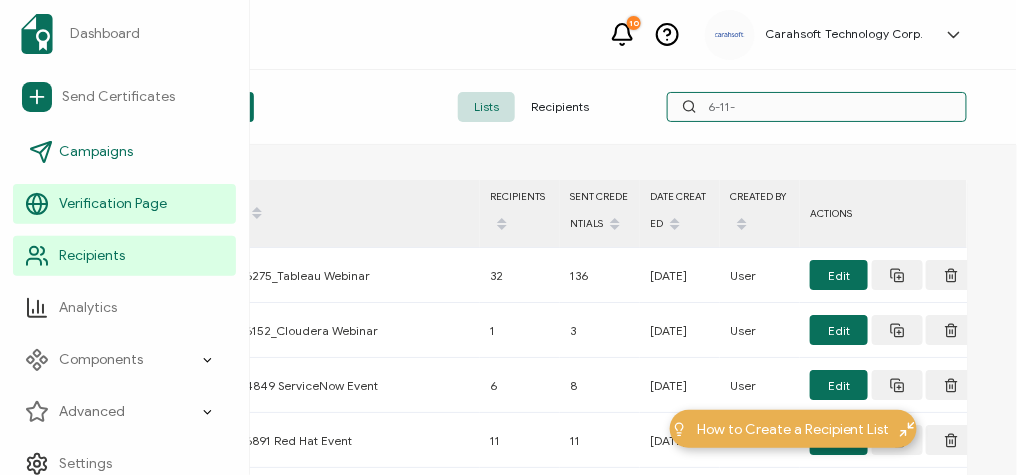 type on "6-11-" 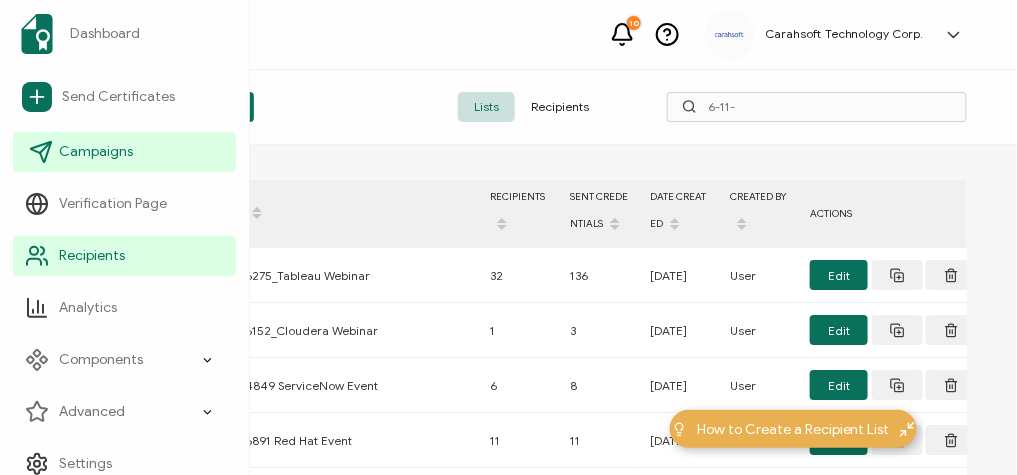 click on "Campaigns" at bounding box center (96, 152) 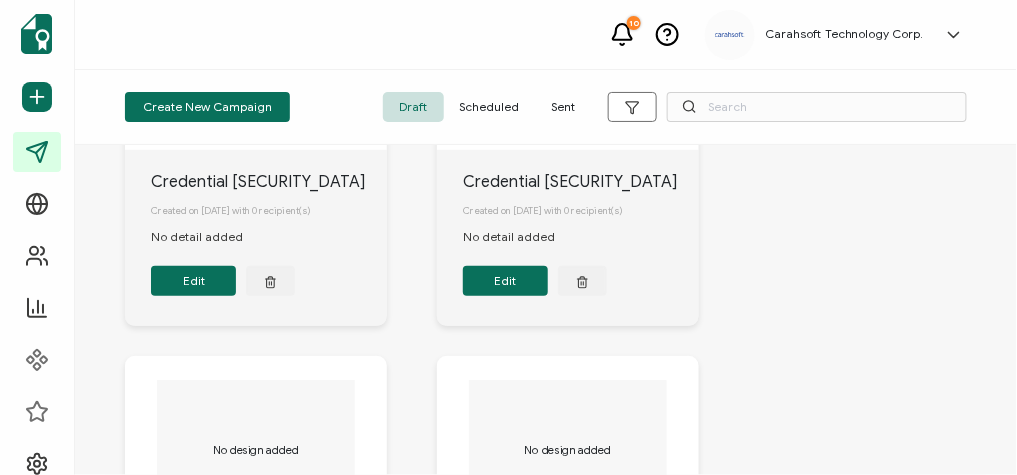 scroll, scrollTop: 320, scrollLeft: 0, axis: vertical 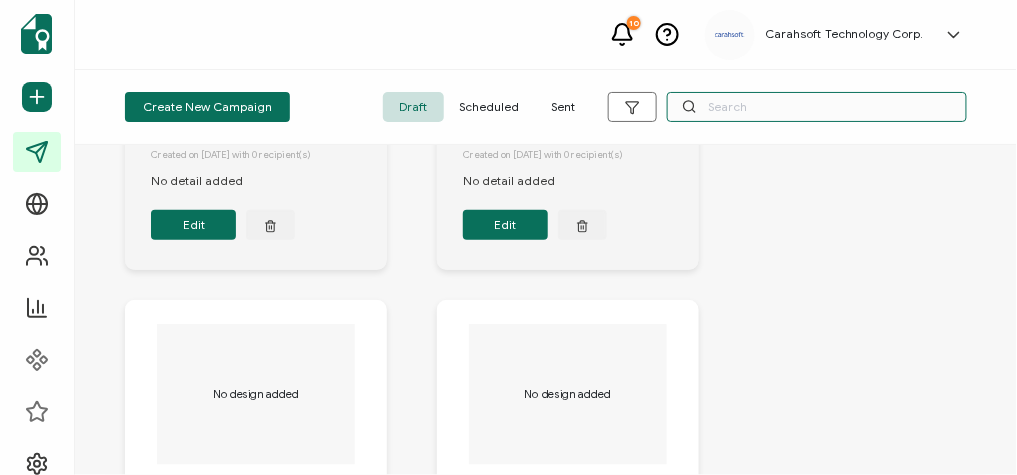 click at bounding box center (817, 107) 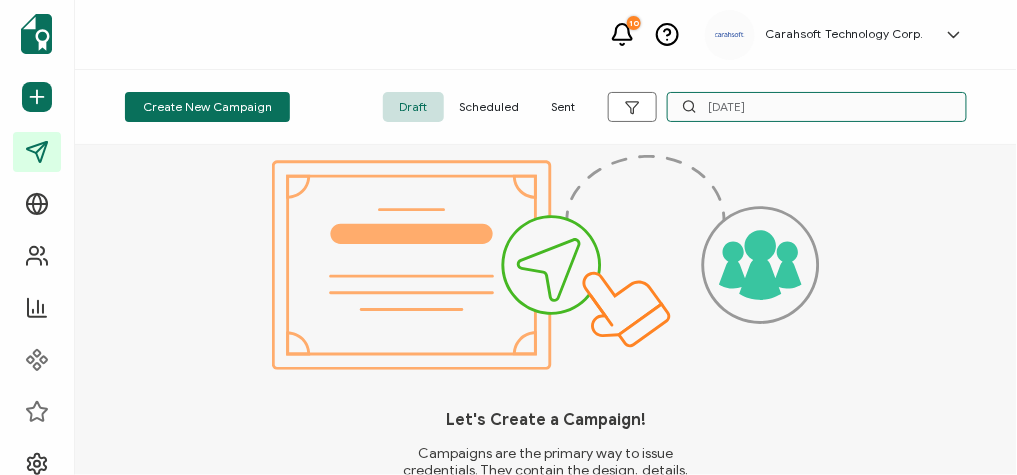 type on "[DATE]" 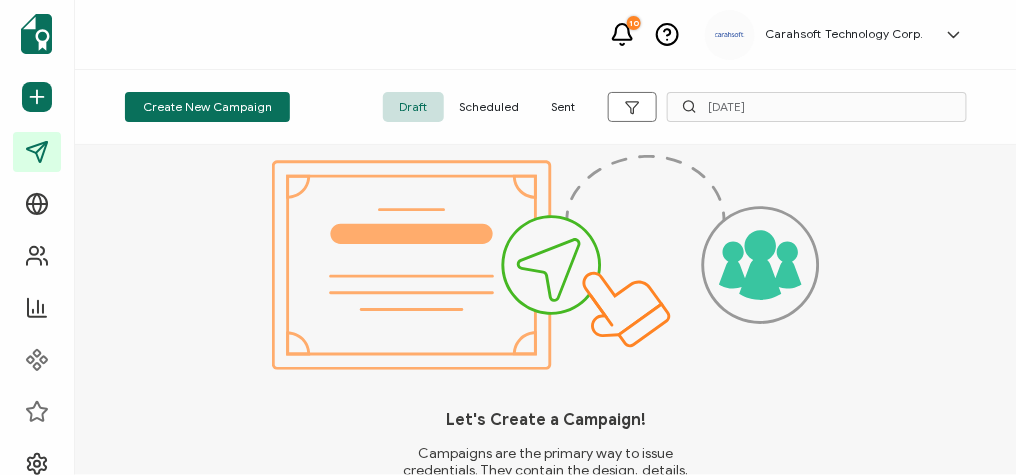 click on "Sent" at bounding box center [564, 107] 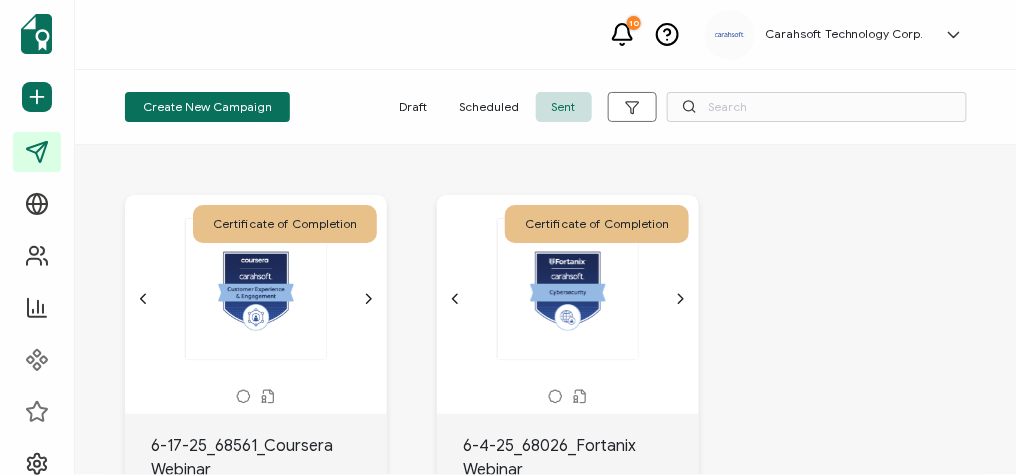 click on "Create New Campaign
Draft
Scheduled
Sent" at bounding box center (546, 107) 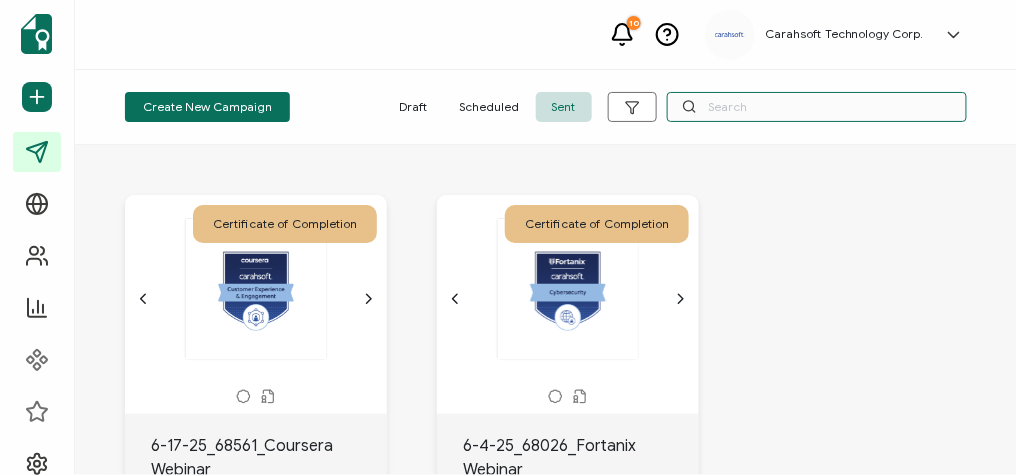 click at bounding box center [817, 107] 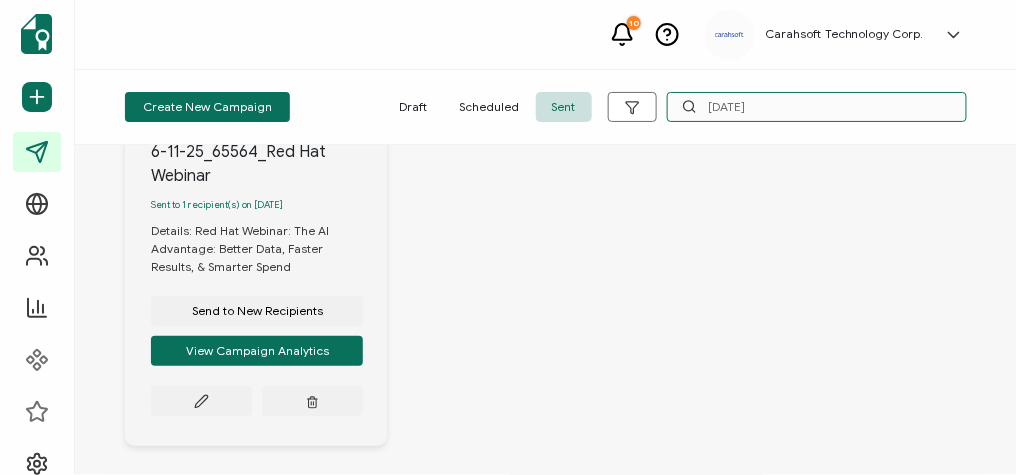 scroll, scrollTop: 320, scrollLeft: 0, axis: vertical 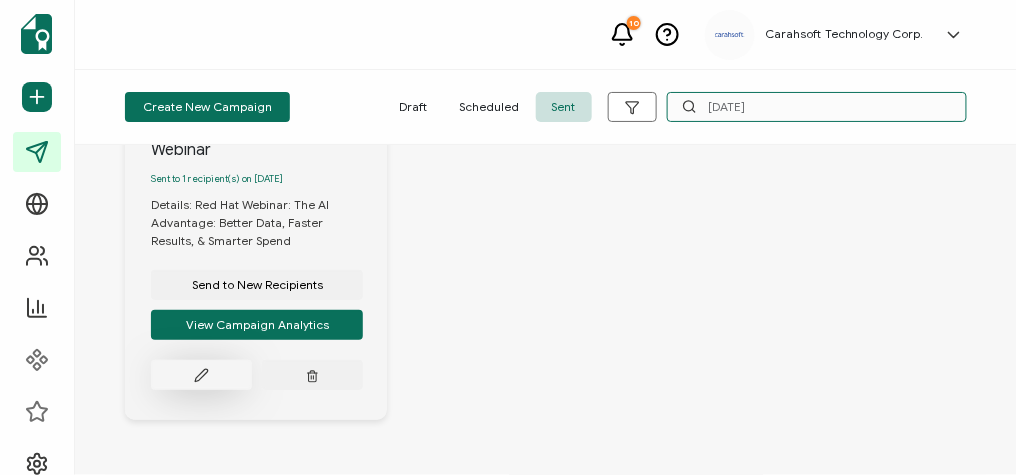 type on "[DATE]" 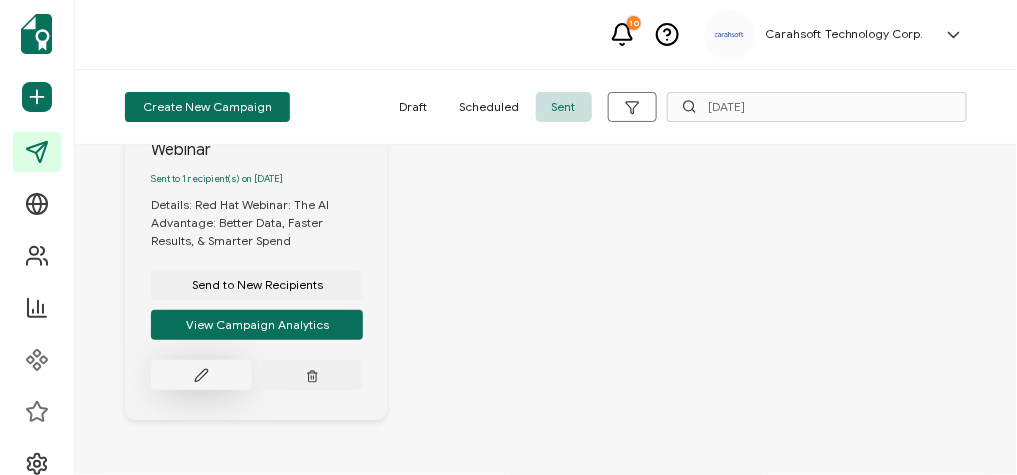 click at bounding box center (201, 375) 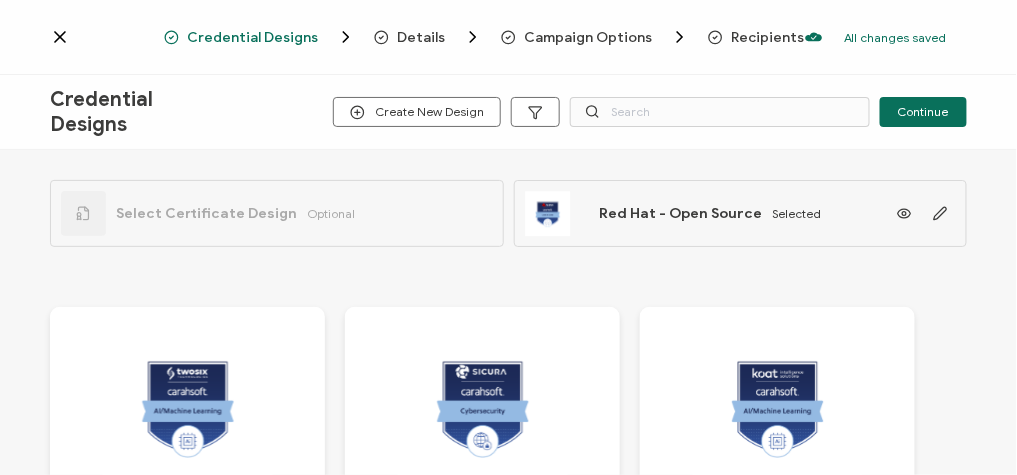 click on "Select Certificate Design   Optional               Red Hat - Open Source   Selected                          Two Six - AI + ML
[DATE] - [DATE] 3.32 AM
Sicura - Cybersecurity
[DATE] - [DATE] 1.43 PM
Koat AI - AI/ML
[DATE] - [DATE] 11.02 AM
IntraEdge - UAS/UAV
[DATE] - [DATE] 10.51 AM
IntraEdge - Public Safety
[DATE] - [DATE] 10.51 AM
IntraEdge - Open Source
[DATE] - [DATE] 10.50 AM
IntraEdge - MultiCloud
[DATE] - [DATE] 10.50 AM
IntraEdge - Mobility
[DATE] - [DATE] 10.49 AM
IntraEdge - IoT
[DATE] - [DATE] 10.48 AM" at bounding box center (508, 315) 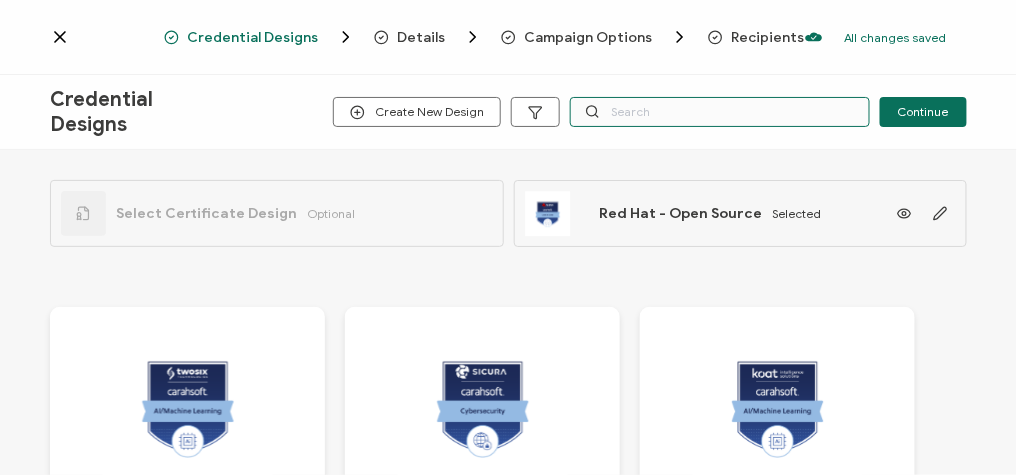 click at bounding box center (720, 112) 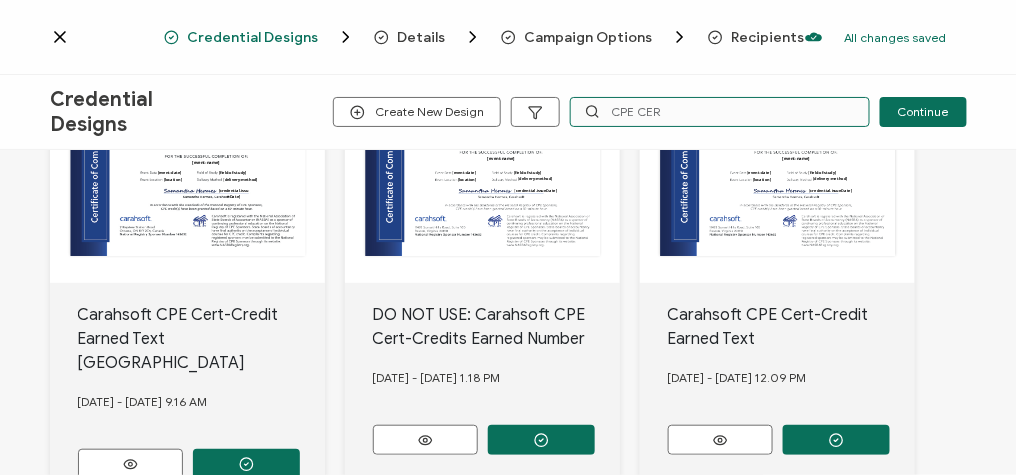 scroll, scrollTop: 320, scrollLeft: 0, axis: vertical 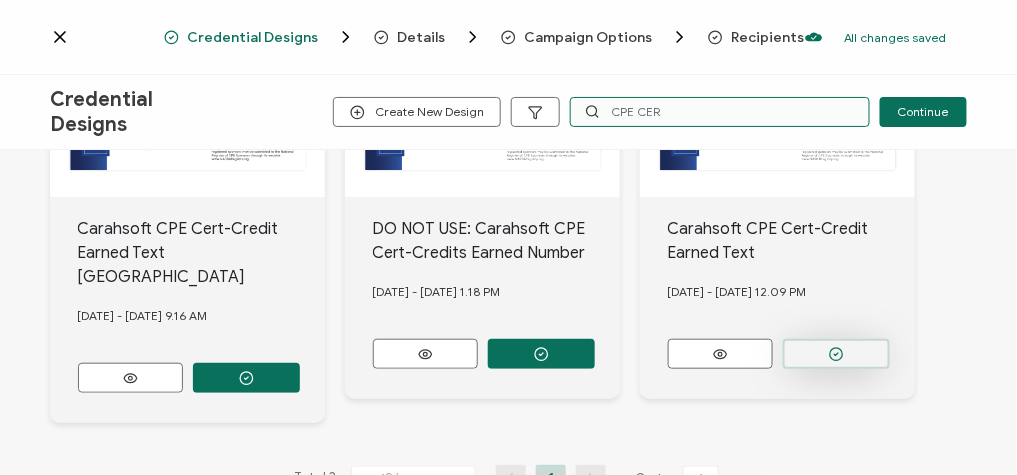 type on "CPE CER" 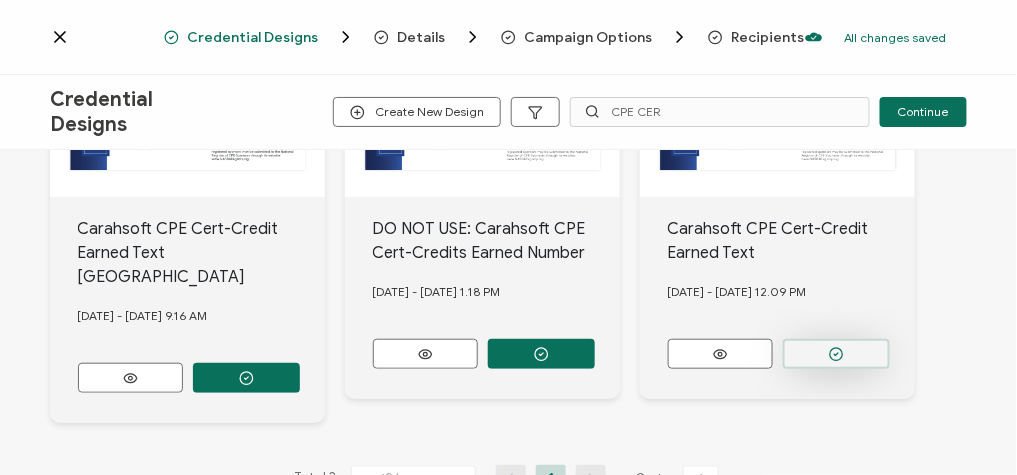 click at bounding box center [246, 378] 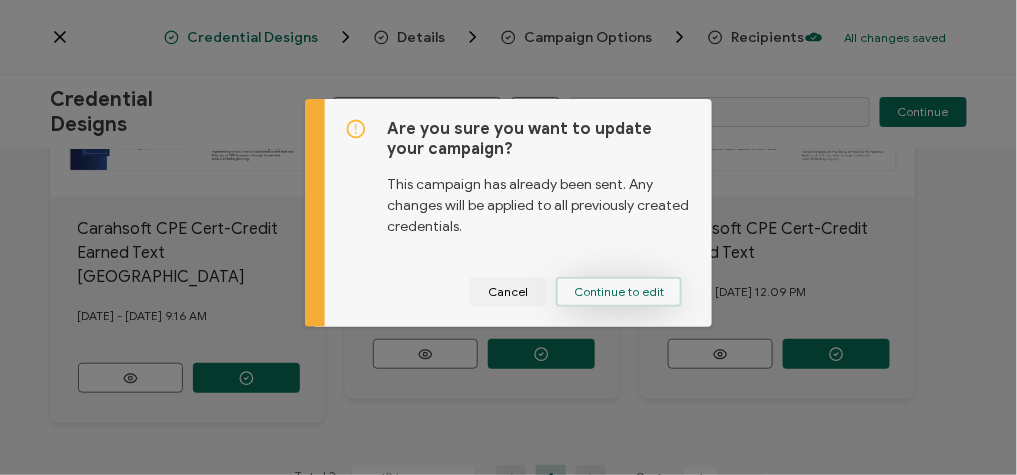 click on "Continue to edit" at bounding box center (619, 292) 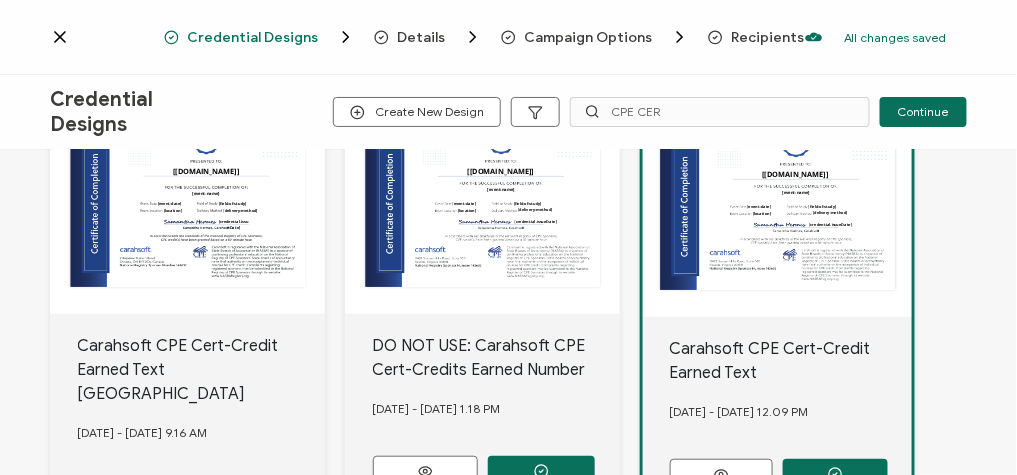 scroll, scrollTop: 320, scrollLeft: 0, axis: vertical 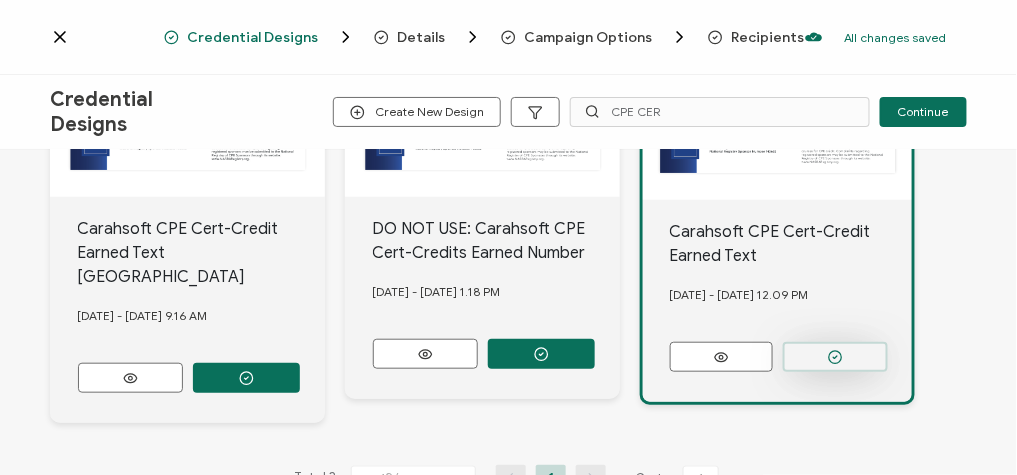 click at bounding box center (835, 357) 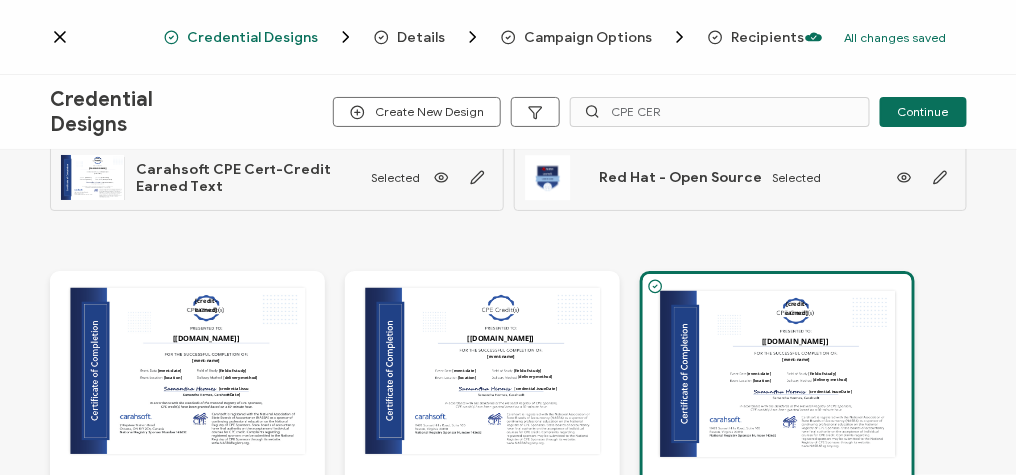 scroll, scrollTop: 0, scrollLeft: 0, axis: both 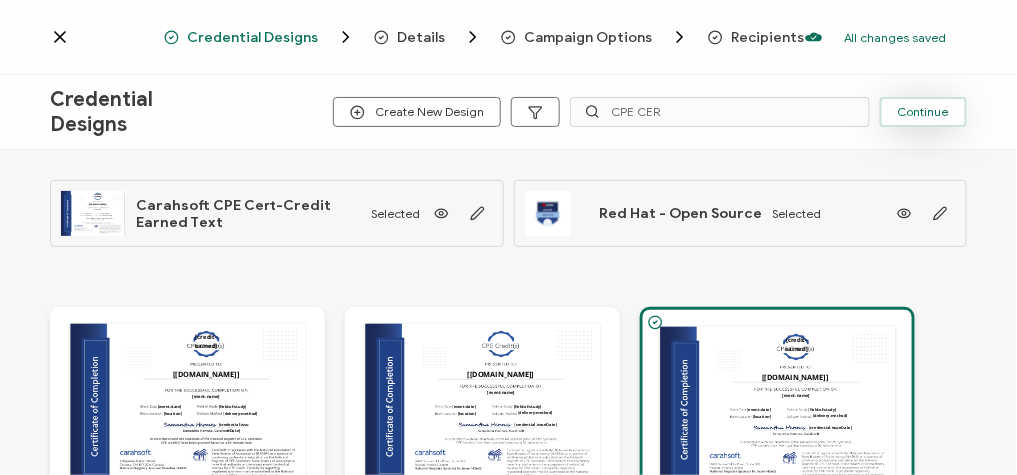 click on "Continue" at bounding box center (923, 112) 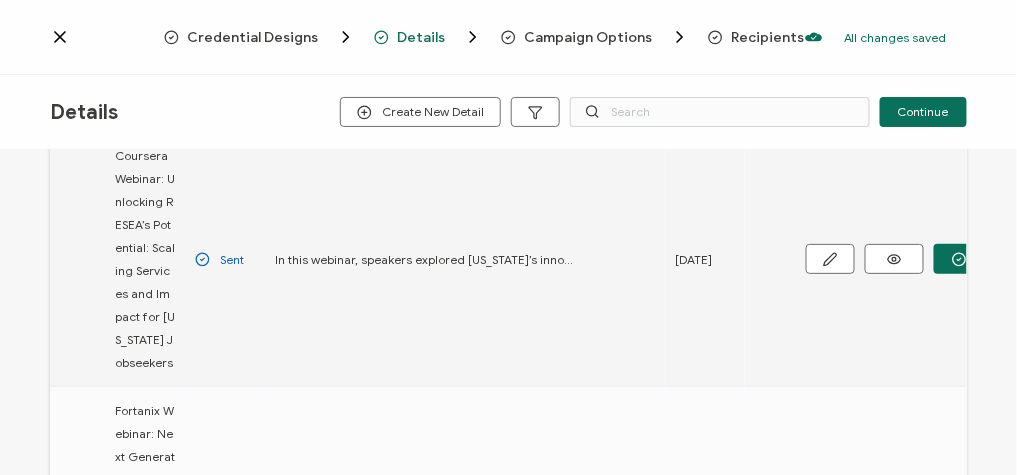 scroll, scrollTop: 480, scrollLeft: 0, axis: vertical 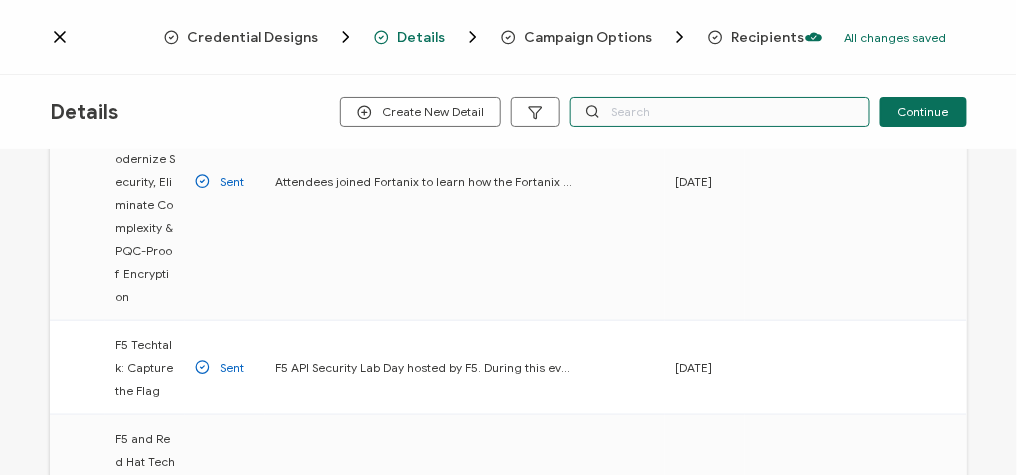 click at bounding box center [720, 112] 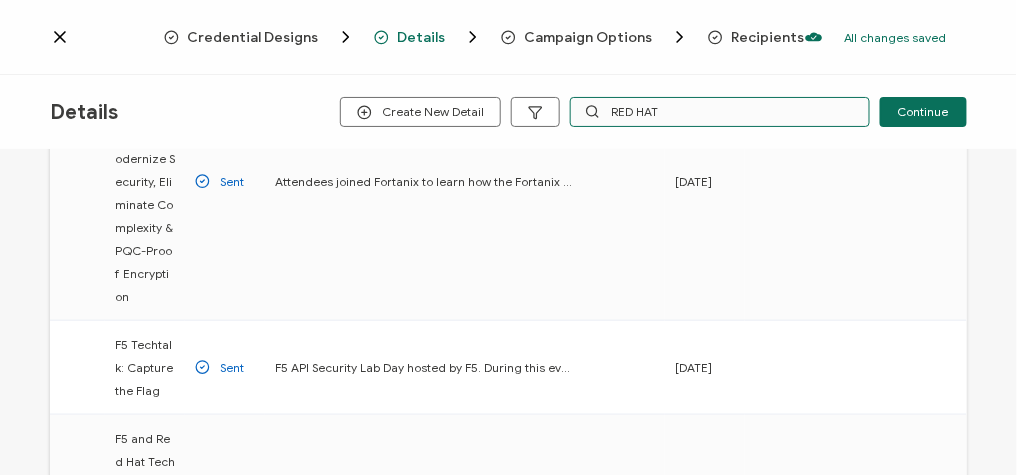 scroll, scrollTop: 141, scrollLeft: 0, axis: vertical 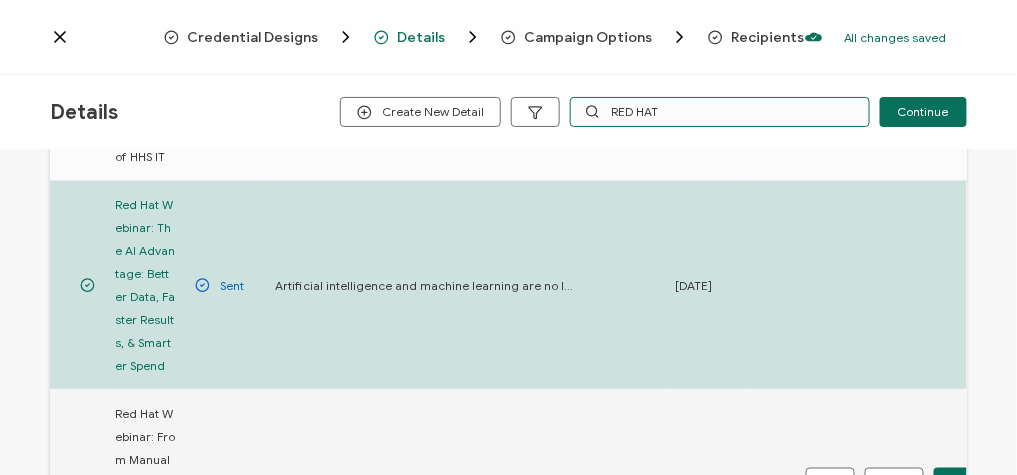 type on "RED HAT" 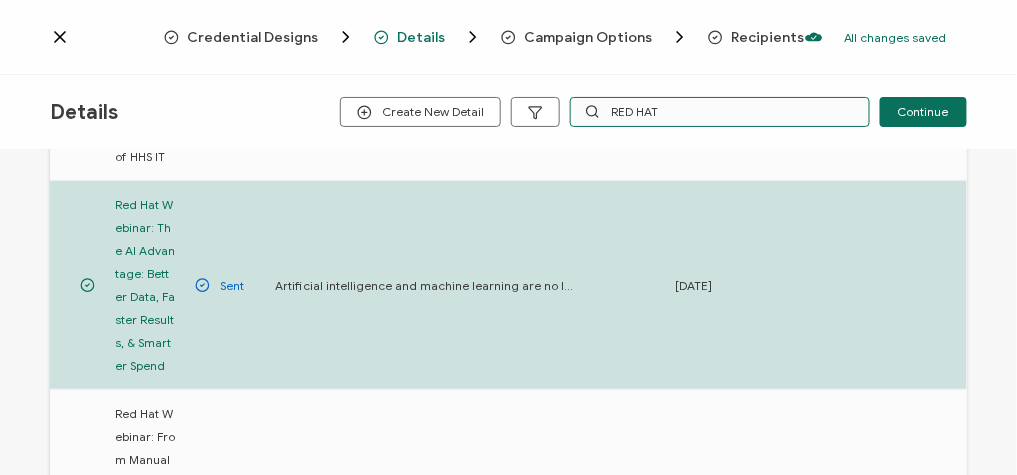 drag, startPoint x: 684, startPoint y: 101, endPoint x: 590, endPoint y: 100, distance: 94.00532 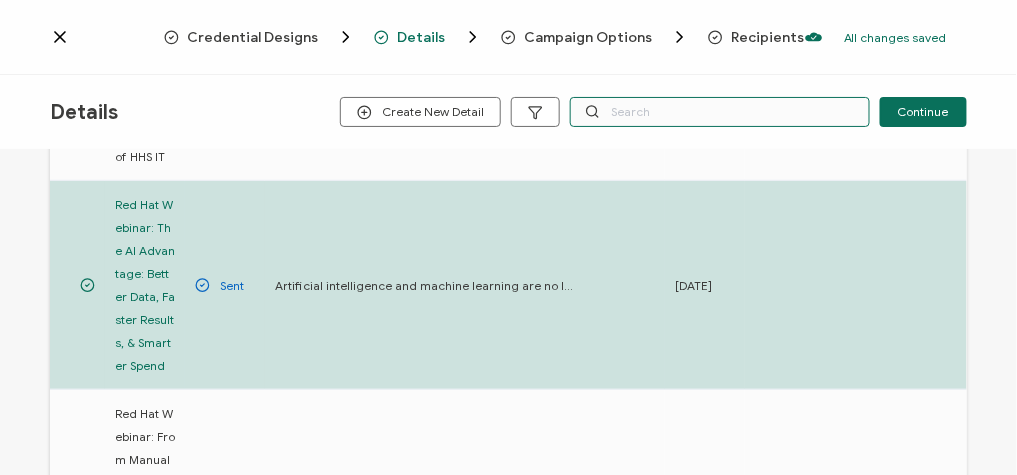 scroll, scrollTop: 141, scrollLeft: 0, axis: vertical 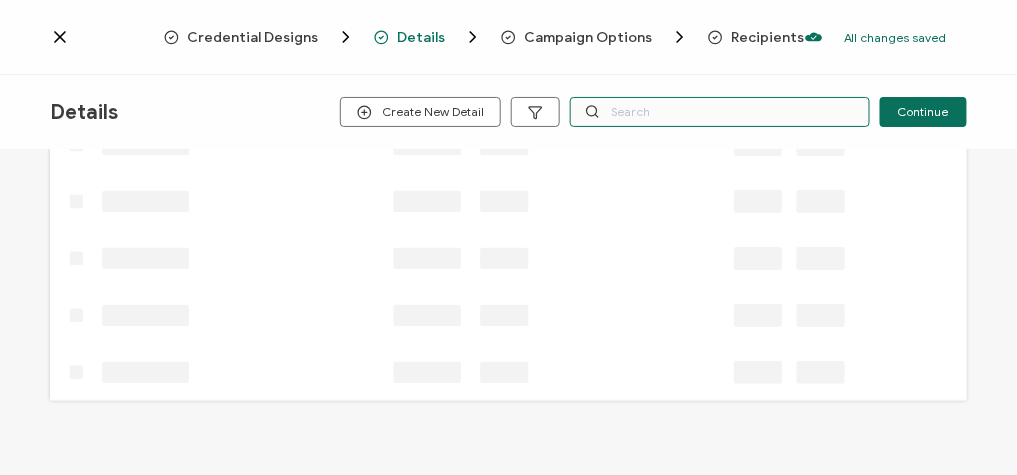 paste on "5-8-2025_64070_MongoDB Webinar" 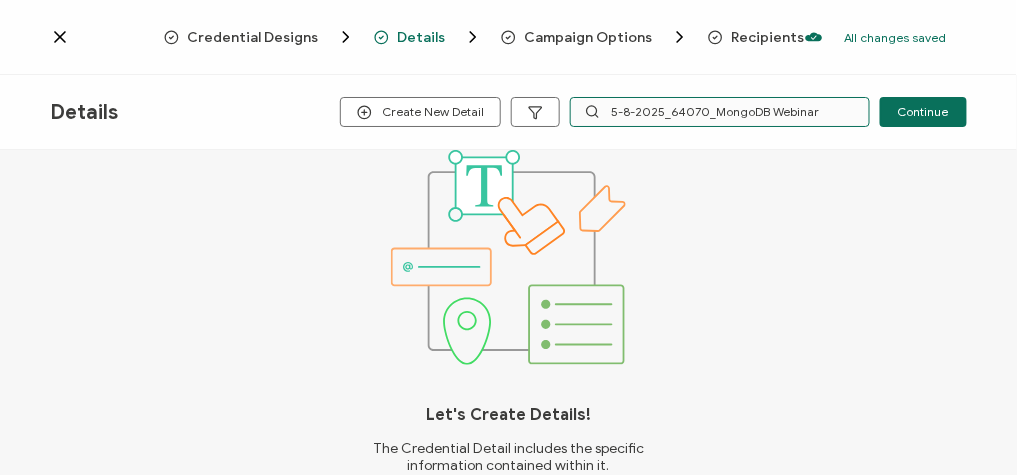 type on "5-8-2025_64070_MongoDB Webinar" 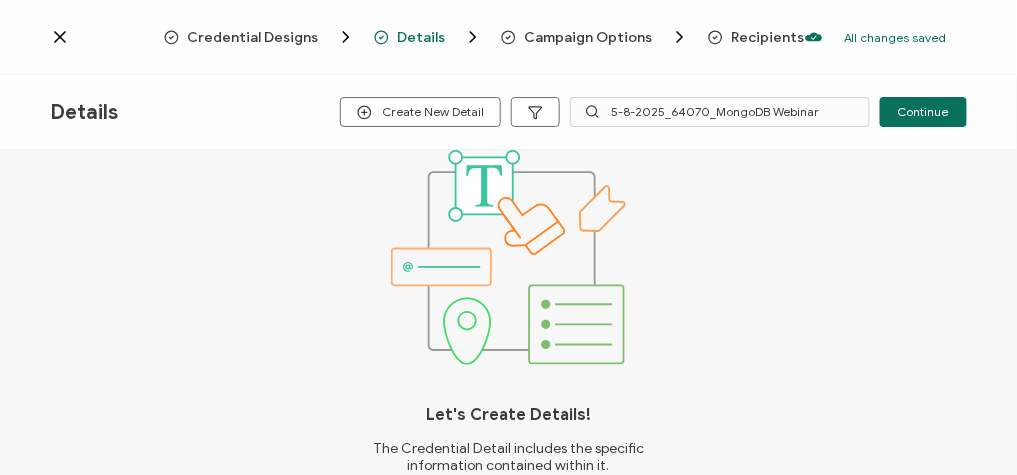 click on "Credential Designs       Details       Campaign Options       Recipients
All changes saved
We save your content automatically as you keep working.
Changes are saved automatically. Any credentials sent from this campaign will update automatically. To undo modifications, re-edit the relevant element.
All changes saved
Last saved on [DATE] 09:09 AM" at bounding box center (508, 37) 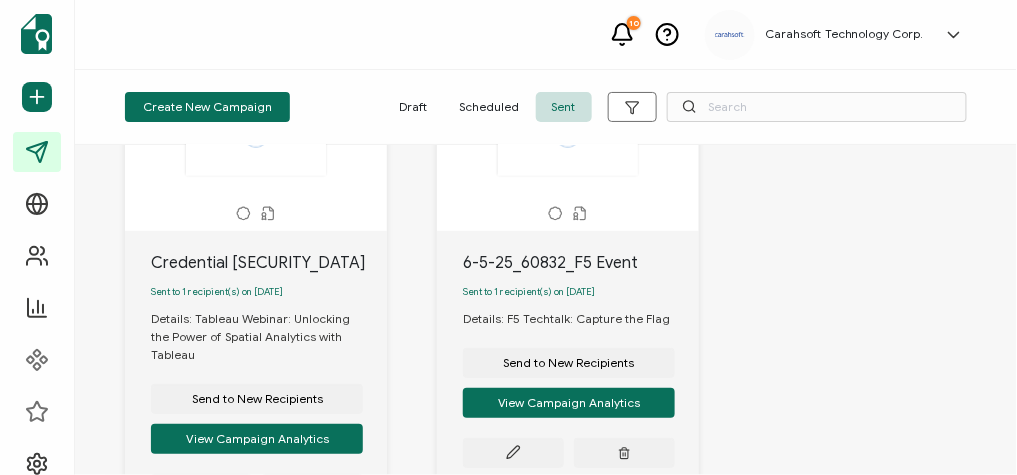 scroll, scrollTop: 800, scrollLeft: 0, axis: vertical 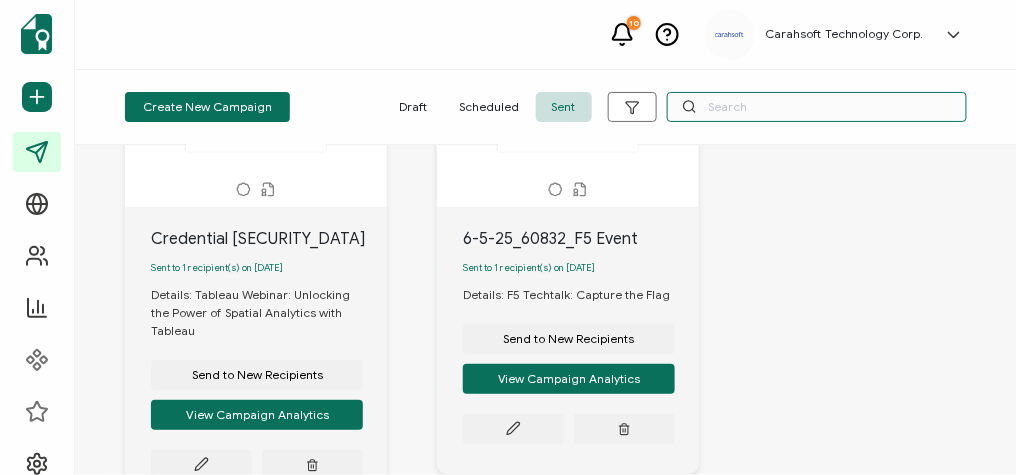 click at bounding box center (817, 107) 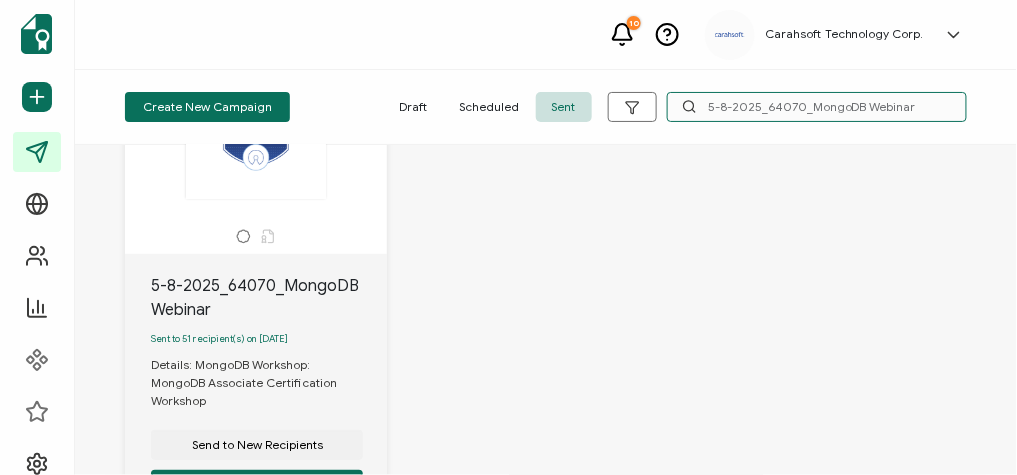 scroll, scrollTop: 240, scrollLeft: 0, axis: vertical 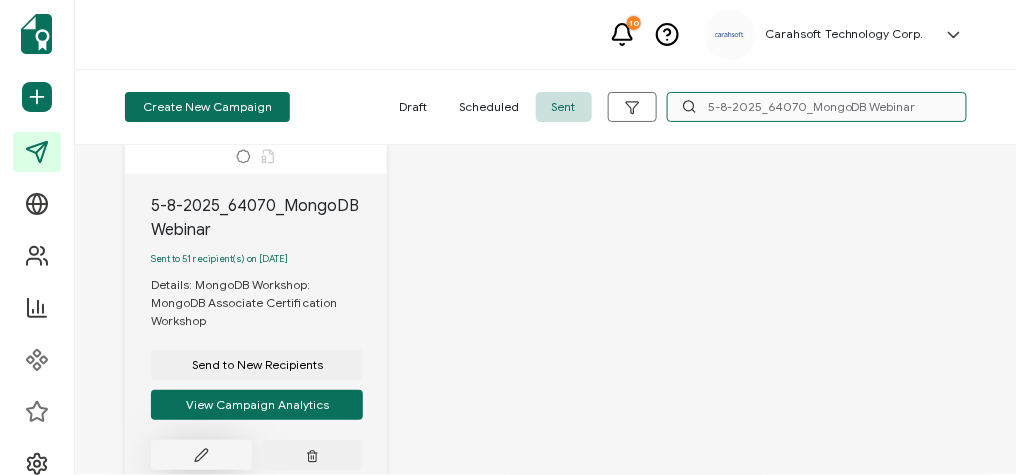 type on "5-8-2025_64070_MongoDB Webinar" 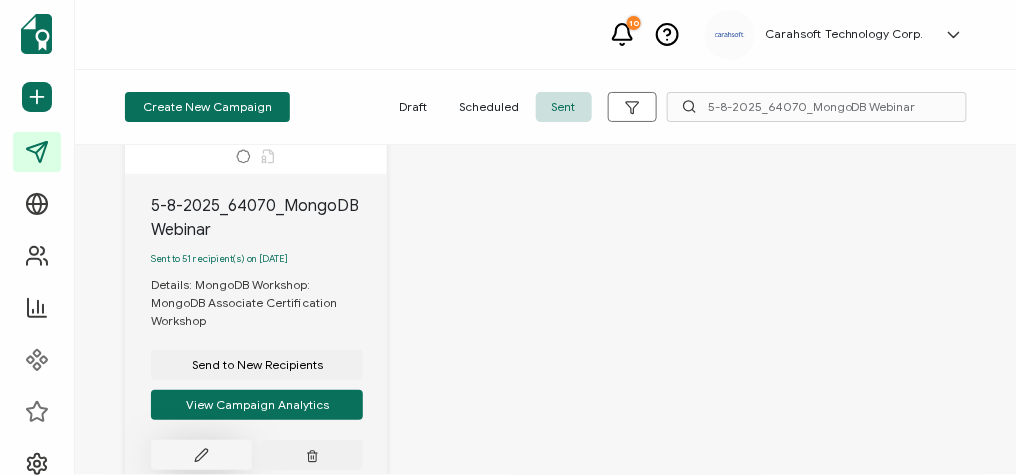 click at bounding box center (201, 455) 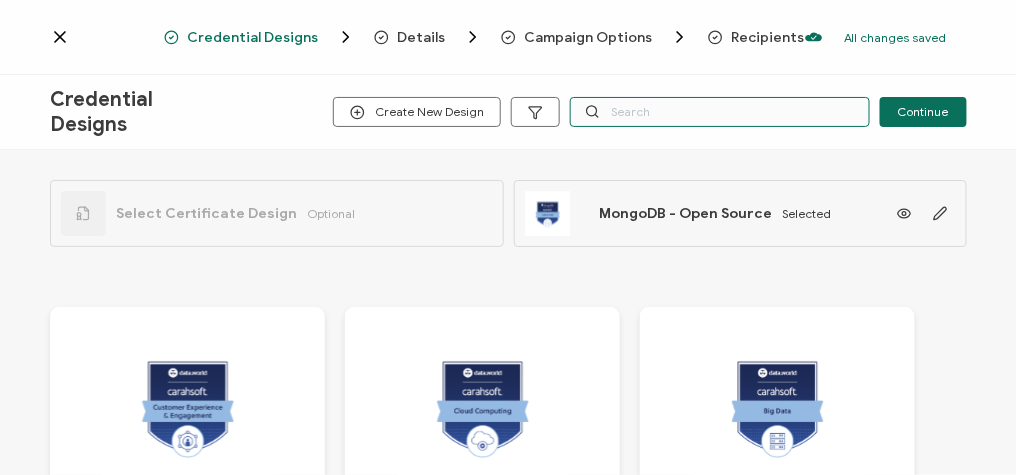 click at bounding box center (720, 112) 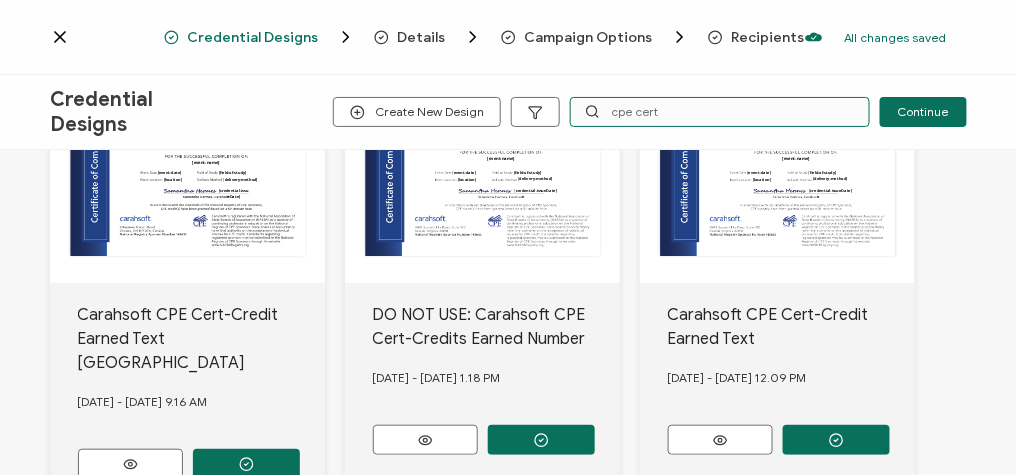 scroll, scrollTop: 240, scrollLeft: 0, axis: vertical 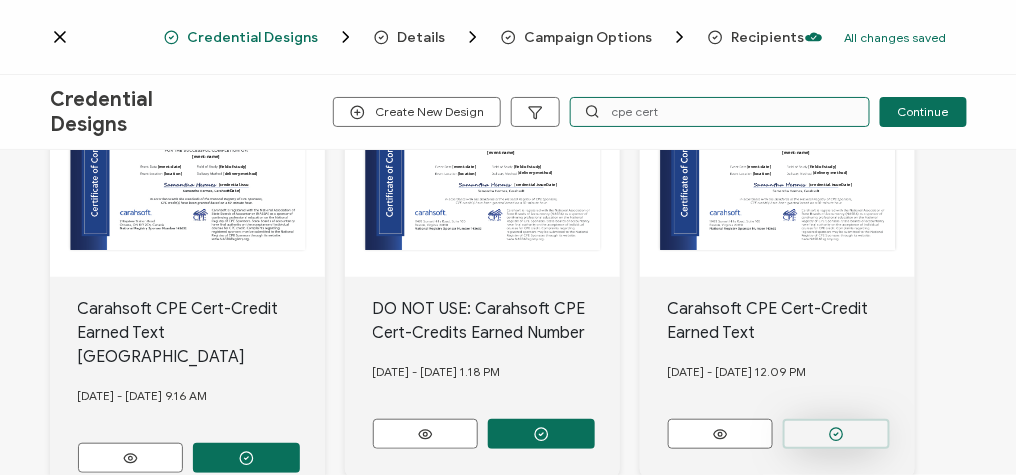 type on "cpe cert" 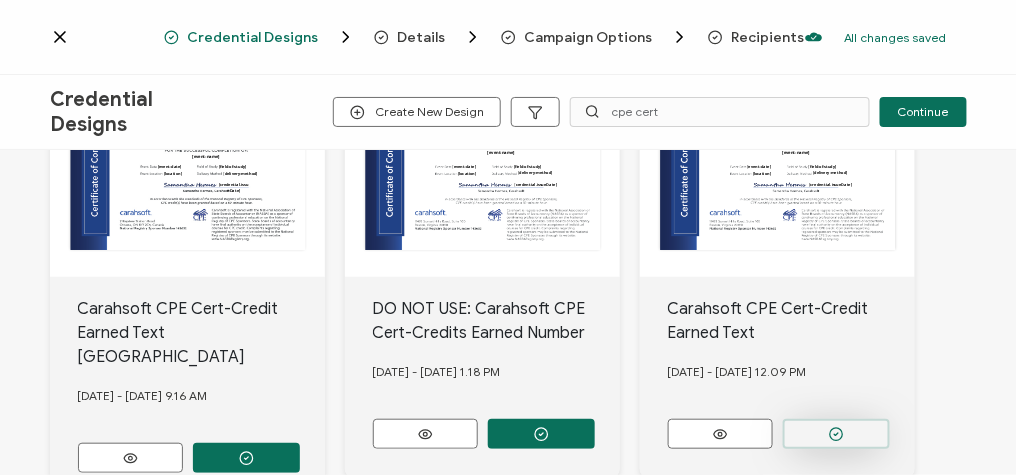 click at bounding box center (246, 458) 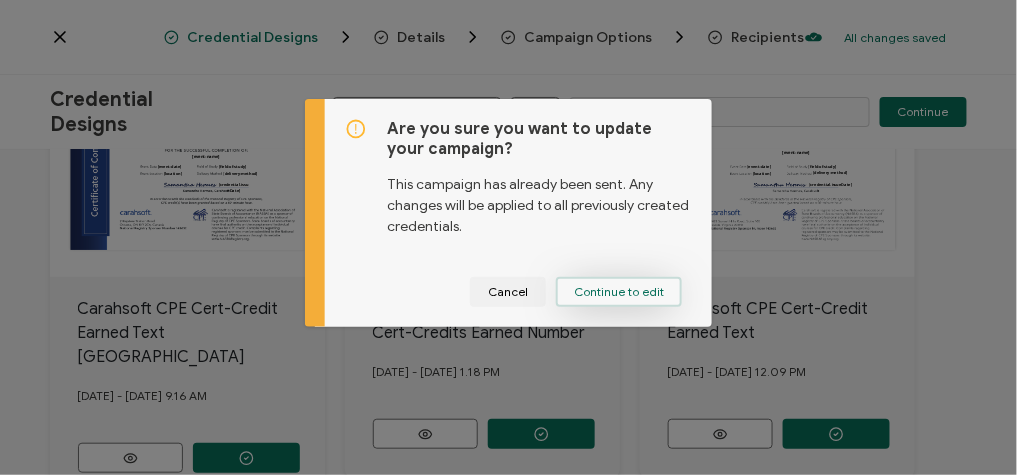 click on "Continue to edit" at bounding box center [619, 292] 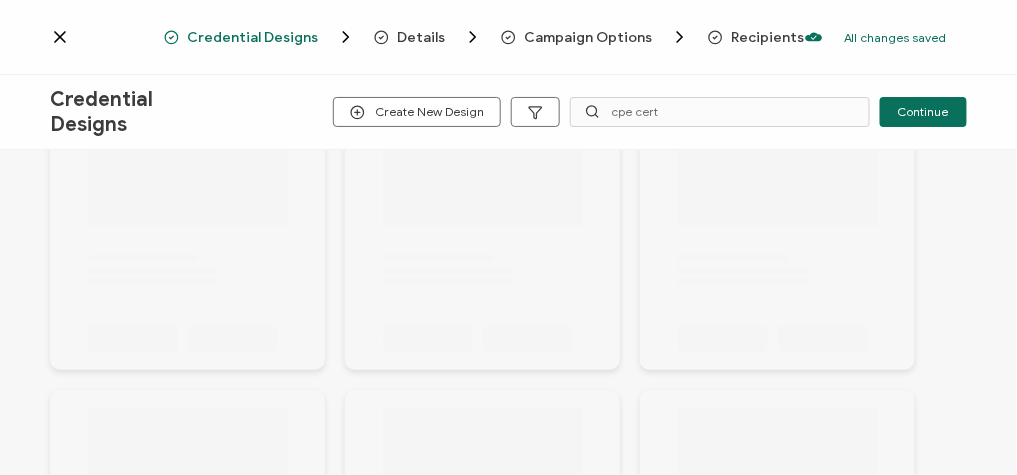 scroll, scrollTop: 240, scrollLeft: 0, axis: vertical 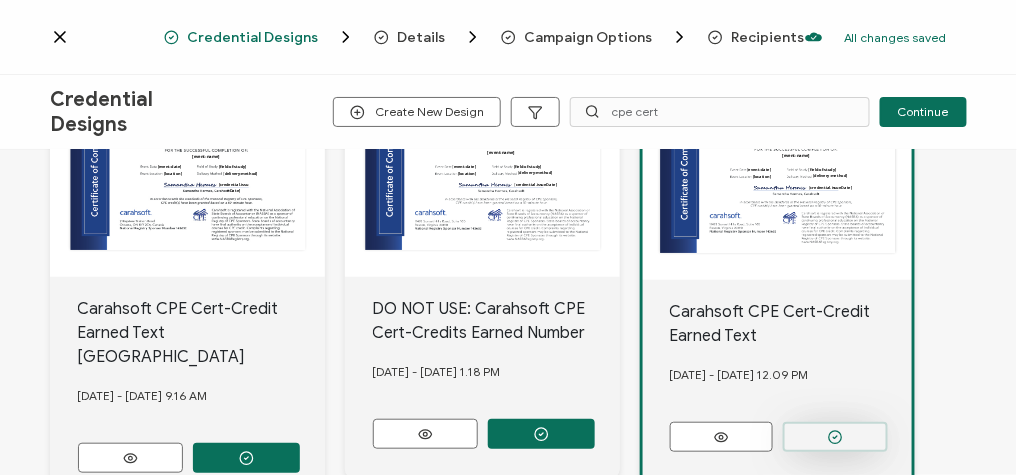 click 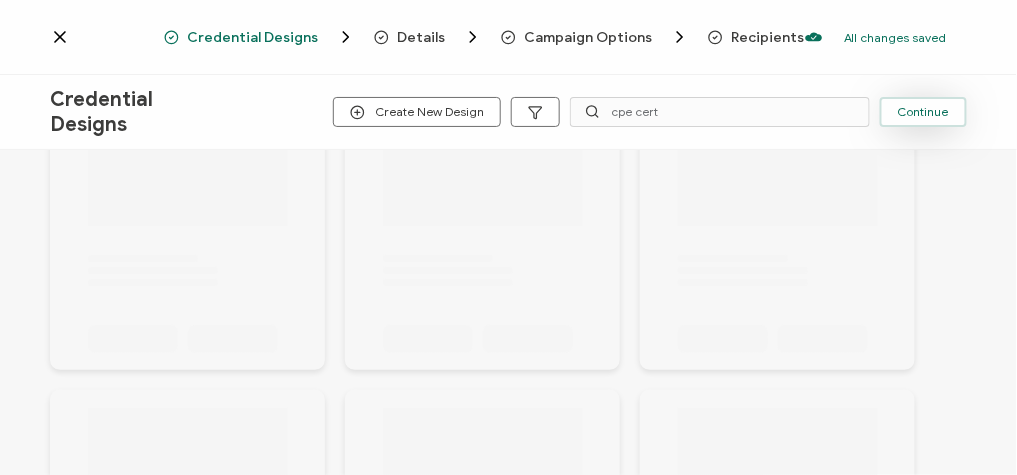 scroll, scrollTop: 240, scrollLeft: 0, axis: vertical 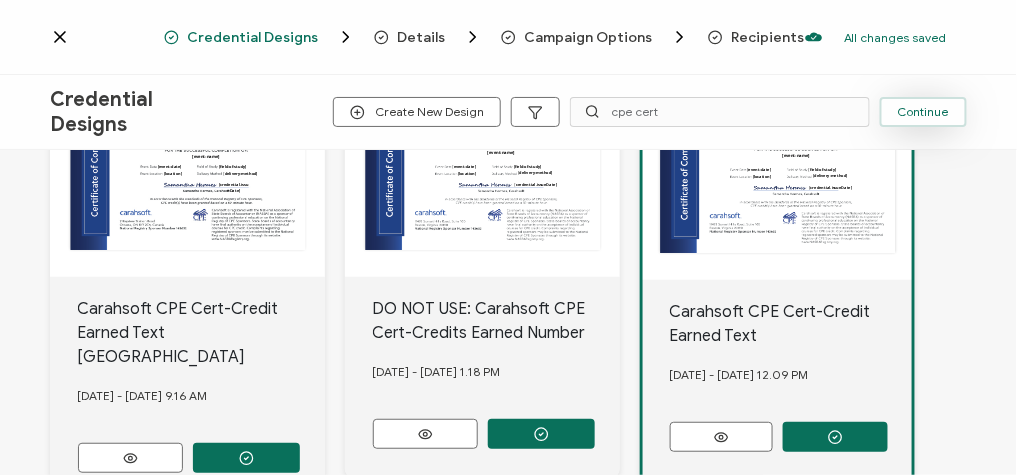 click on "Continue" at bounding box center (923, 112) 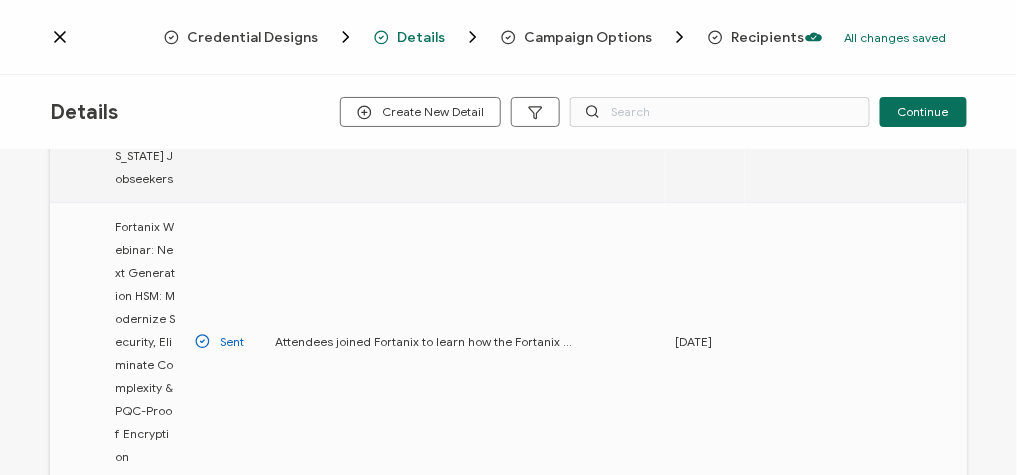 scroll, scrollTop: 560, scrollLeft: 0, axis: vertical 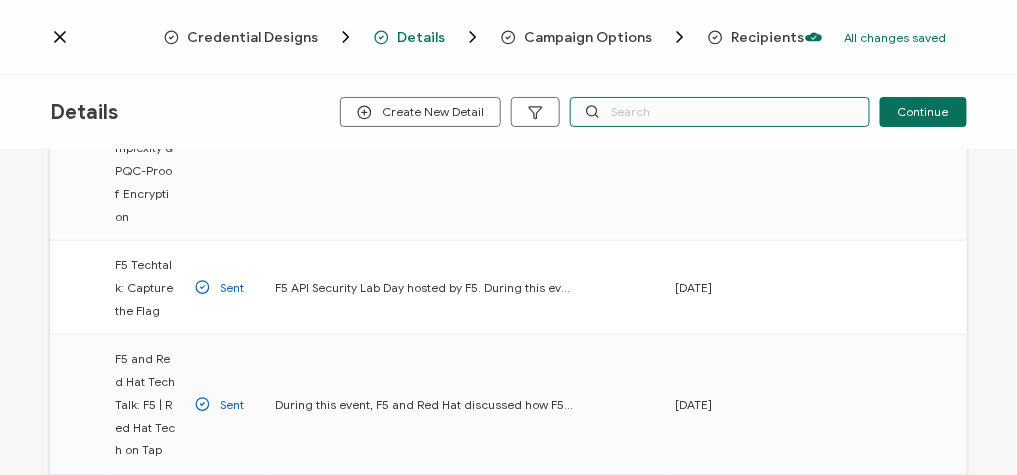 click at bounding box center (720, 112) 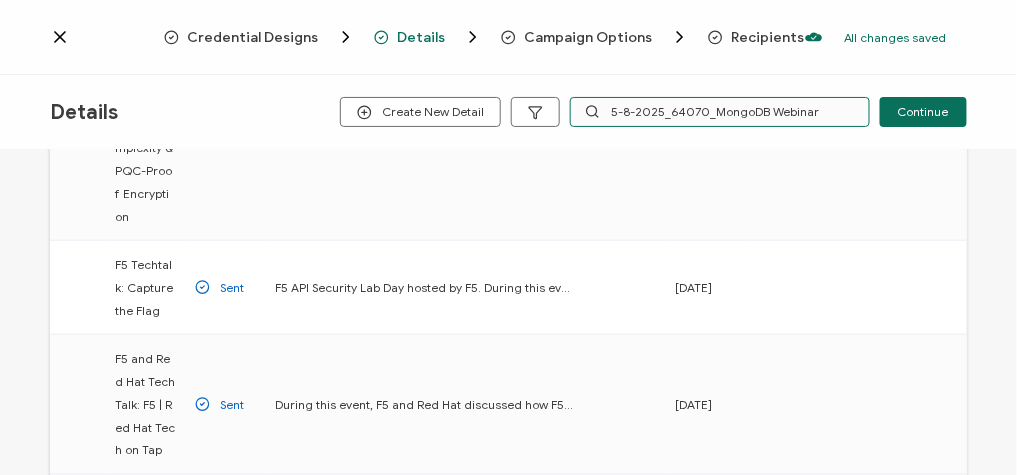 scroll, scrollTop: 141, scrollLeft: 0, axis: vertical 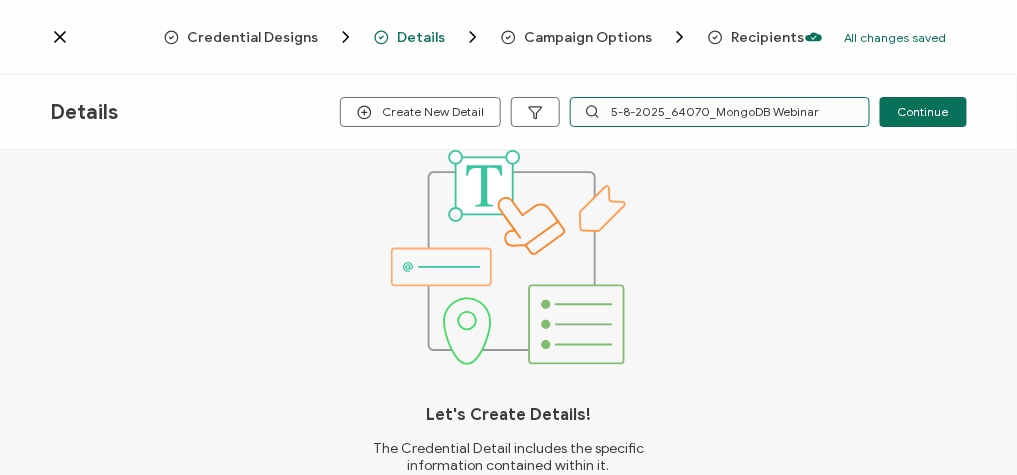 type on "5-8-2025_64070_MongoDB Webinar" 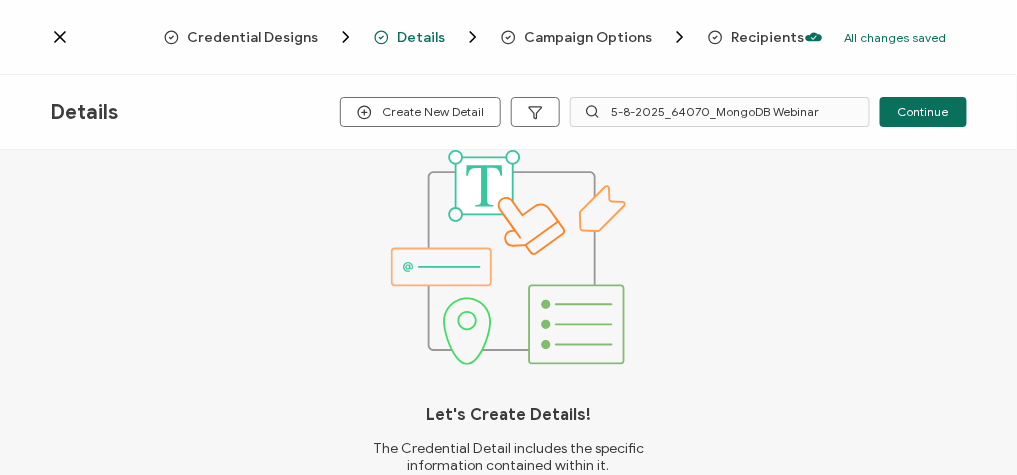click 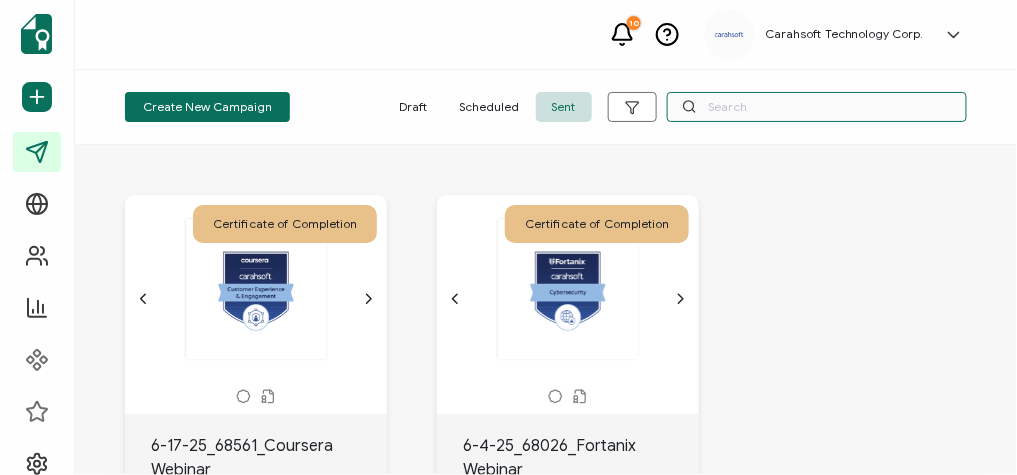 click at bounding box center [817, 107] 